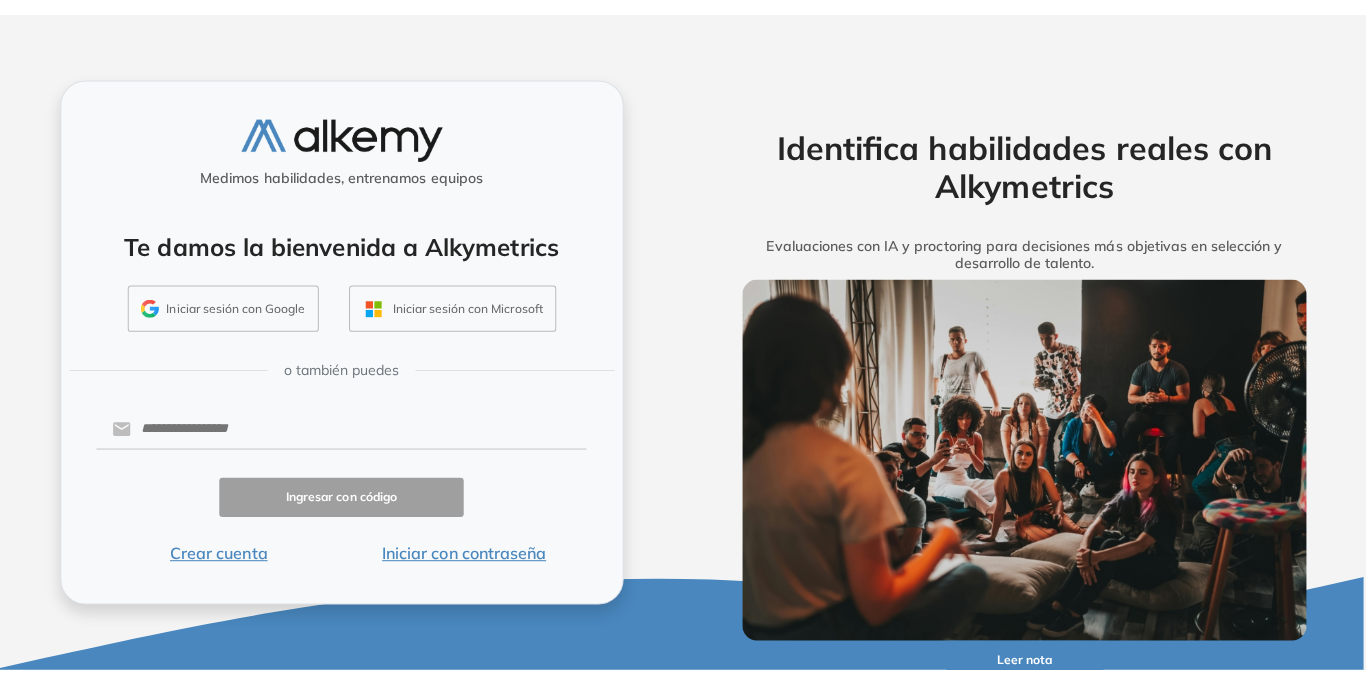 scroll, scrollTop: 0, scrollLeft: 0, axis: both 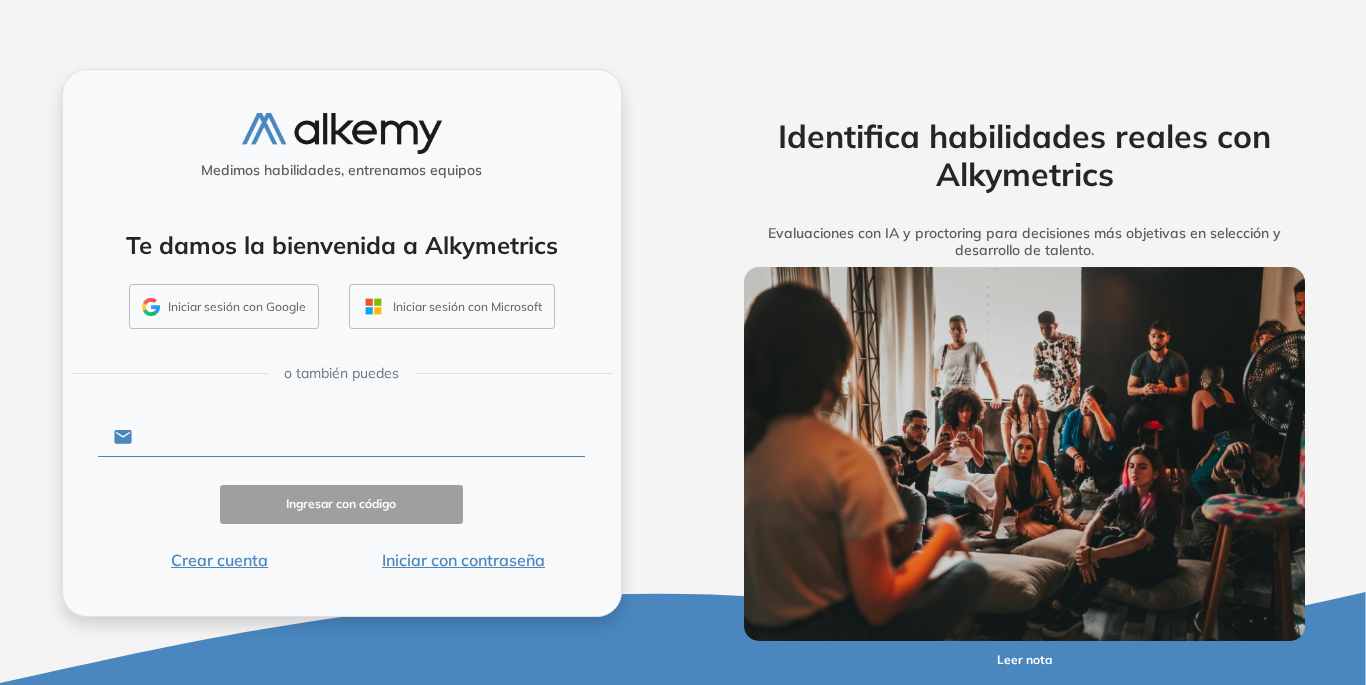 click at bounding box center (358, 437) 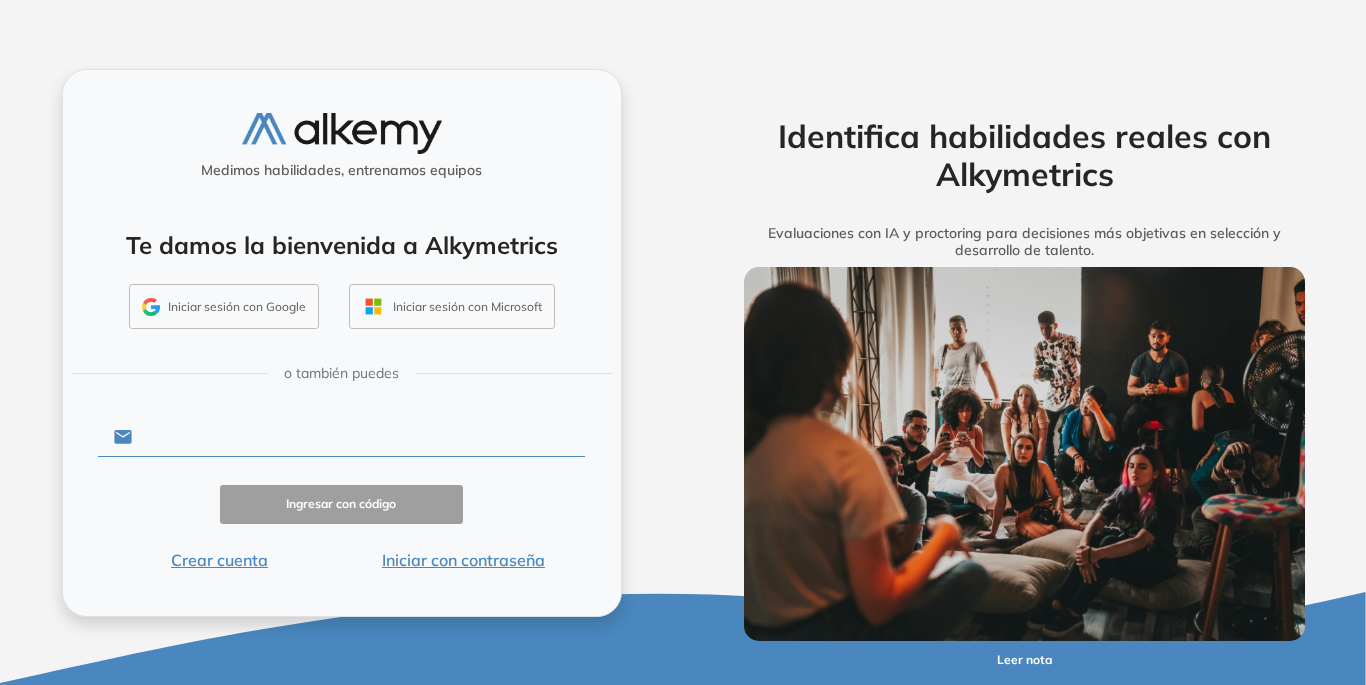 type on "**********" 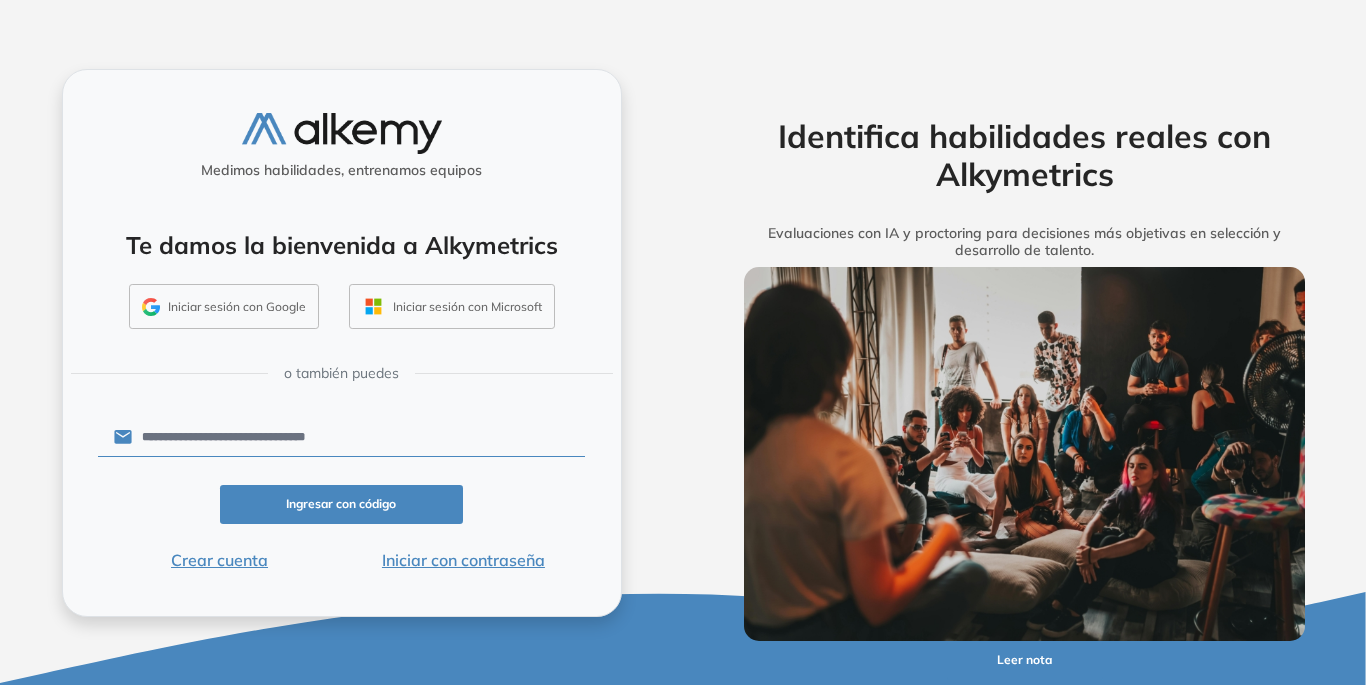 click on "Ingresar con código" at bounding box center [342, 504] 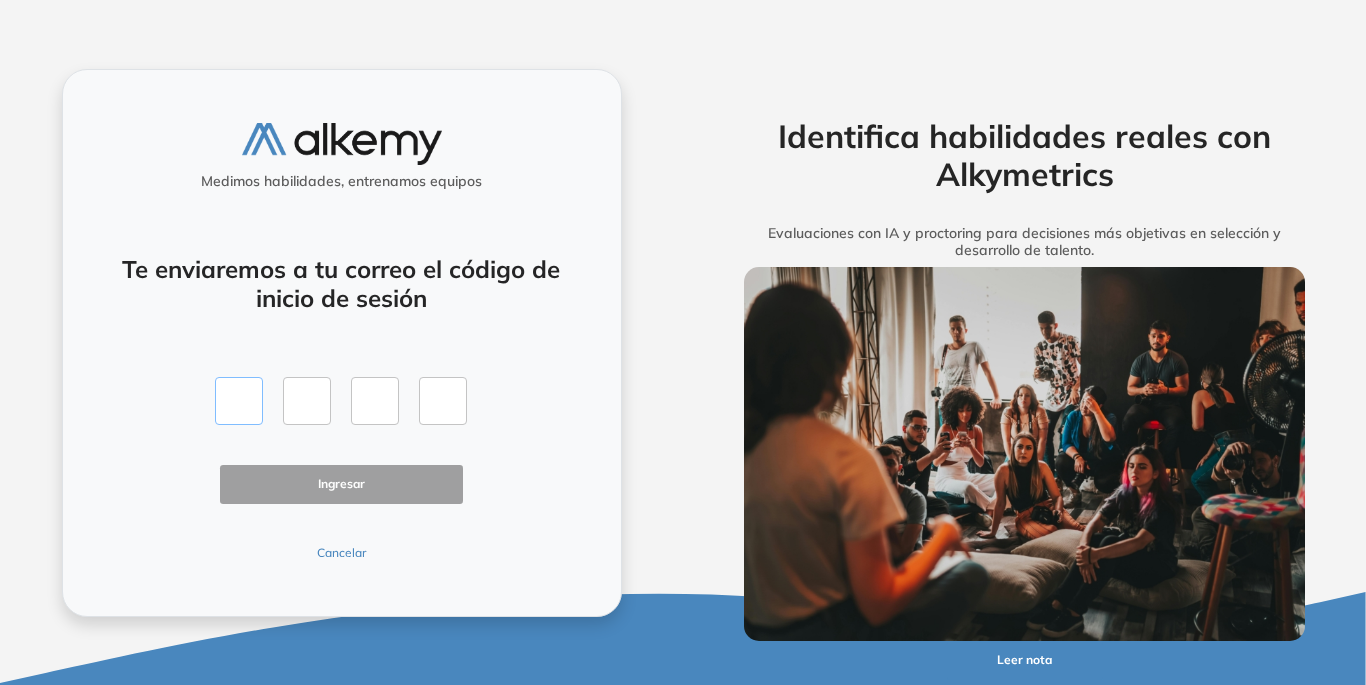 click at bounding box center [239, 401] 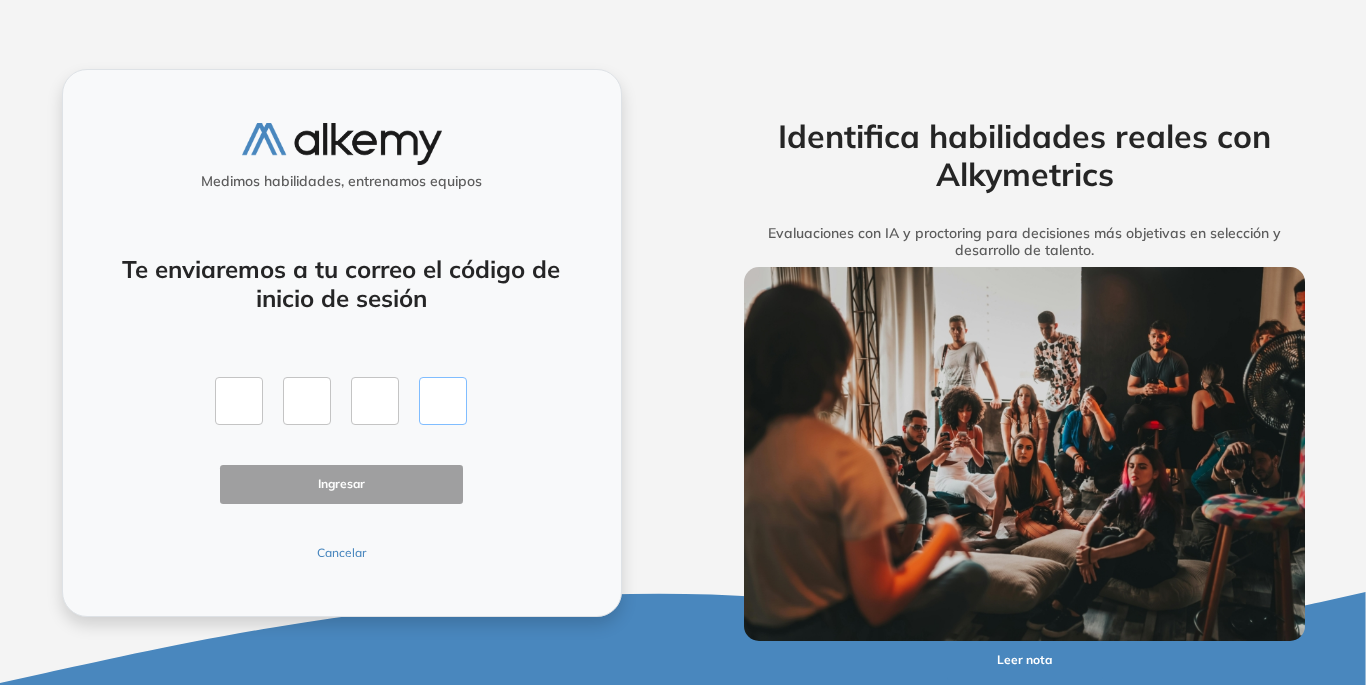 paste on "*" 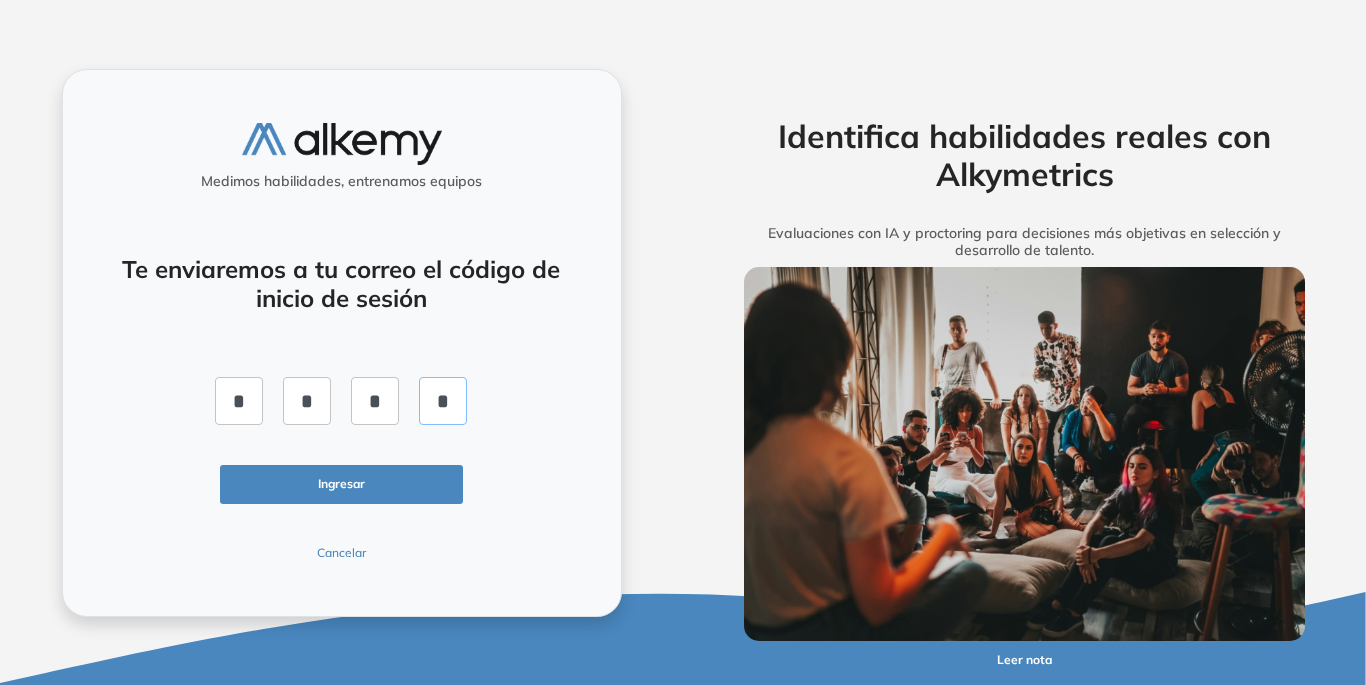 type on "*" 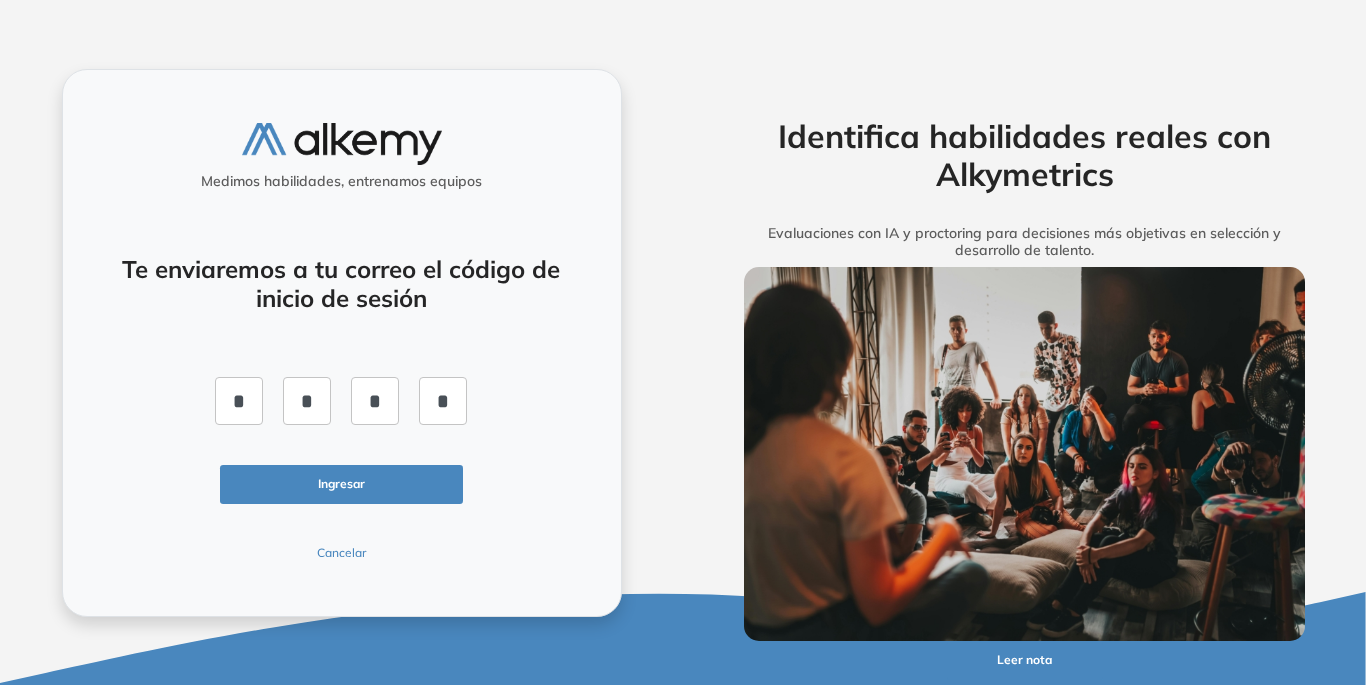 click on "Ingresar" at bounding box center [342, 484] 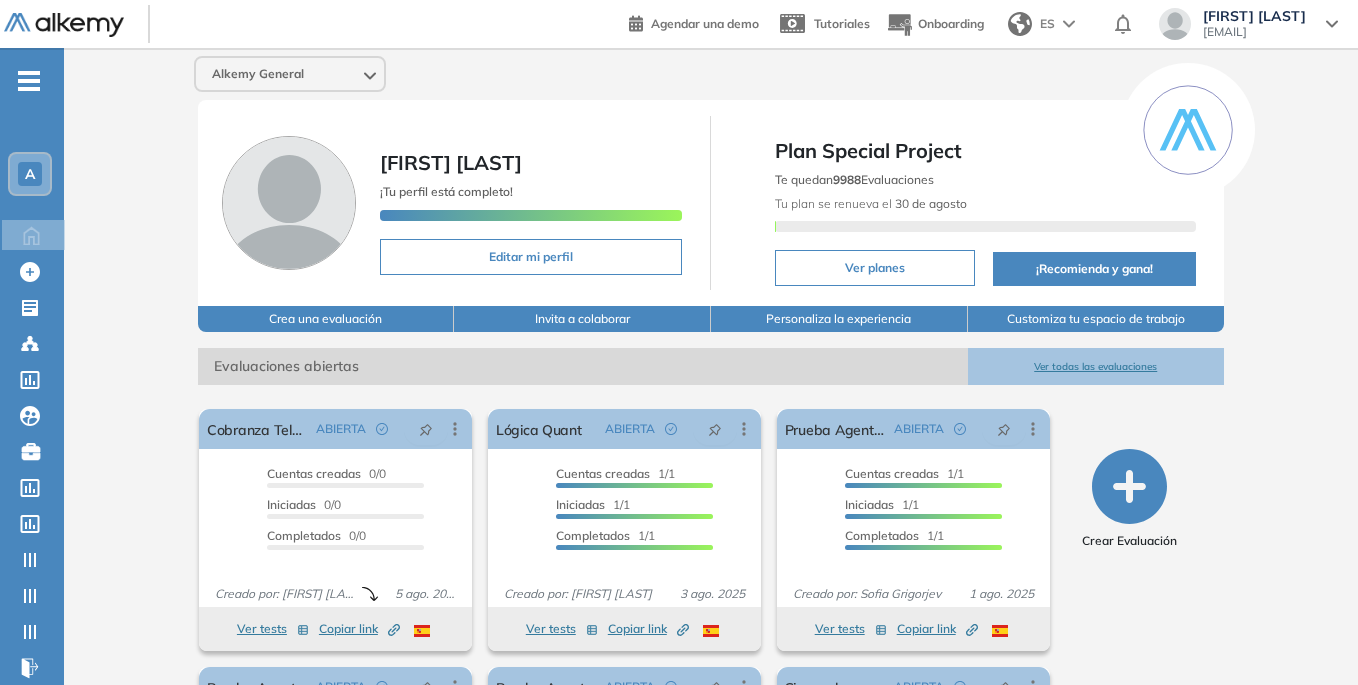 click on "-" at bounding box center (29, 79) 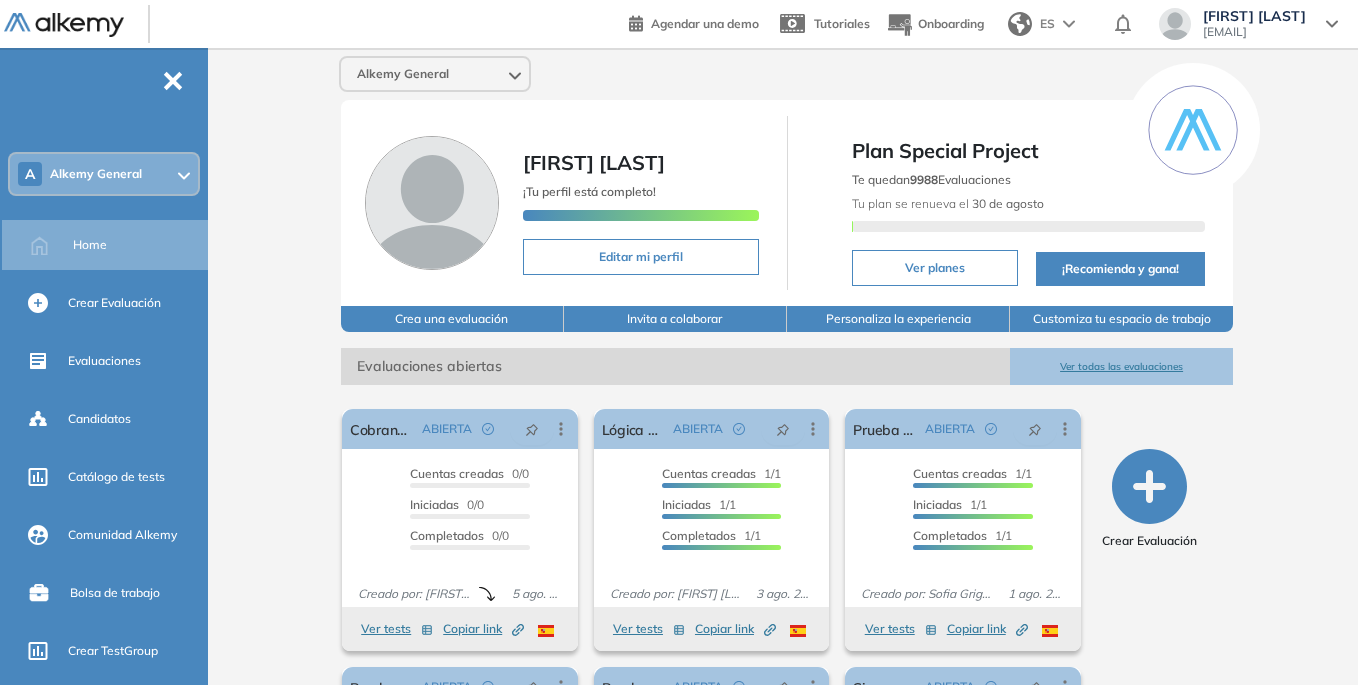 click on "-" at bounding box center [173, 79] 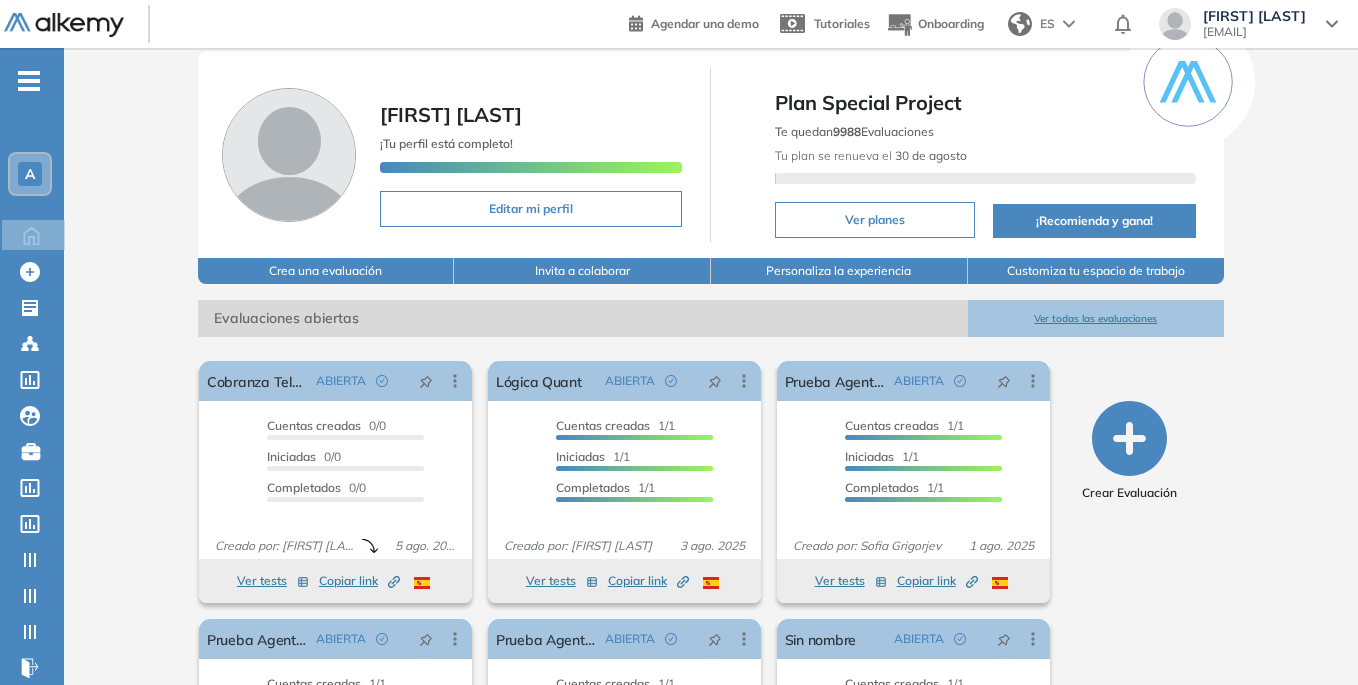 scroll, scrollTop: 0, scrollLeft: 0, axis: both 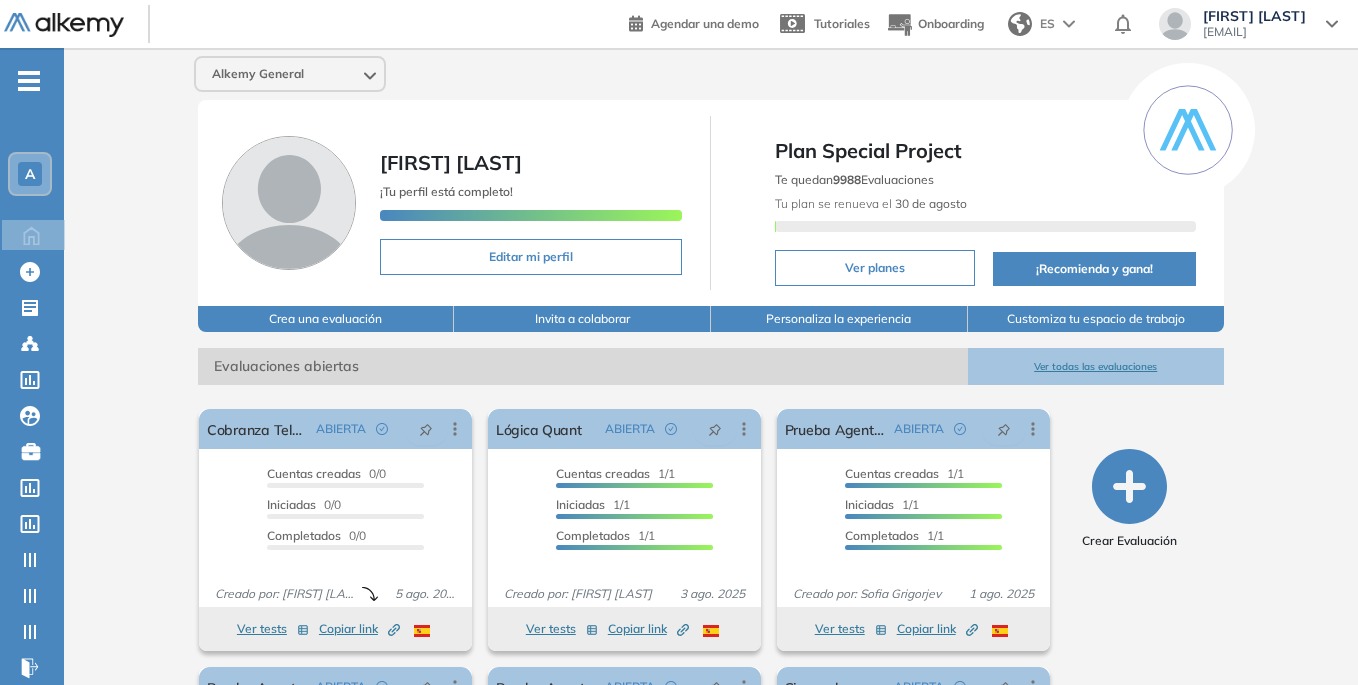 click on "Ver todas las evaluaciones" at bounding box center (1096, 366) 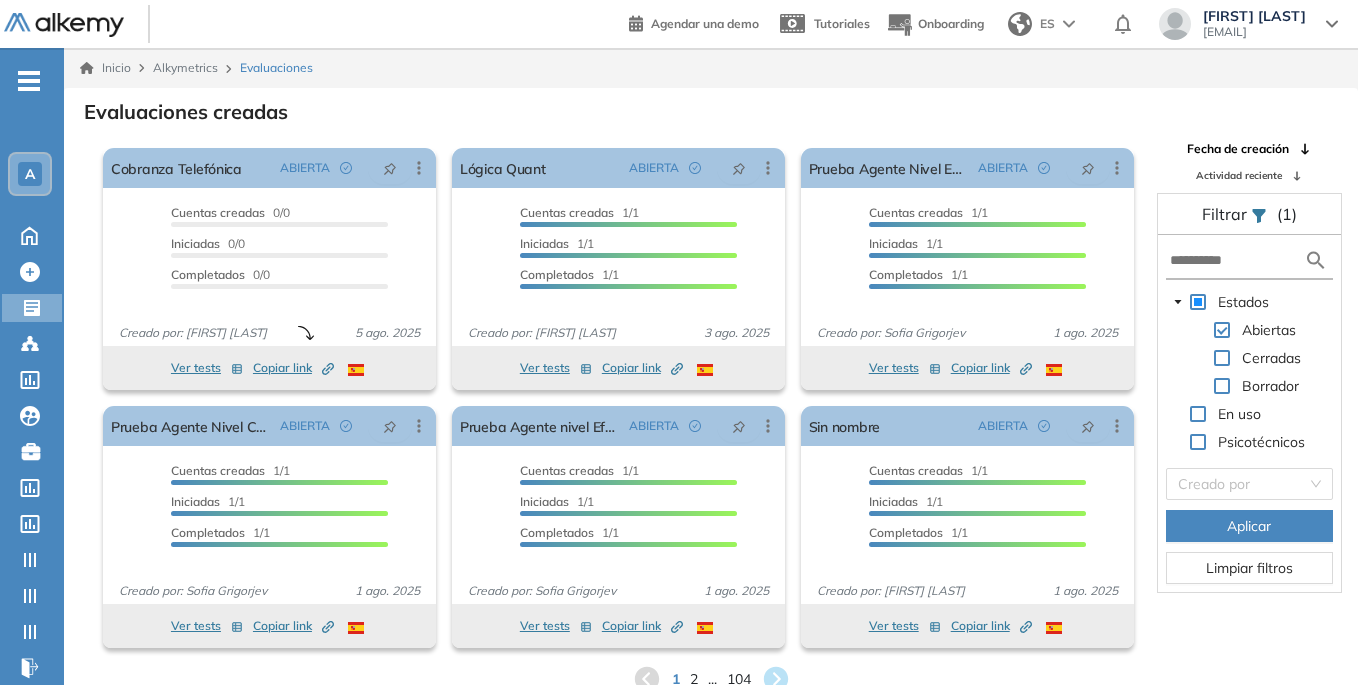scroll, scrollTop: 48, scrollLeft: 0, axis: vertical 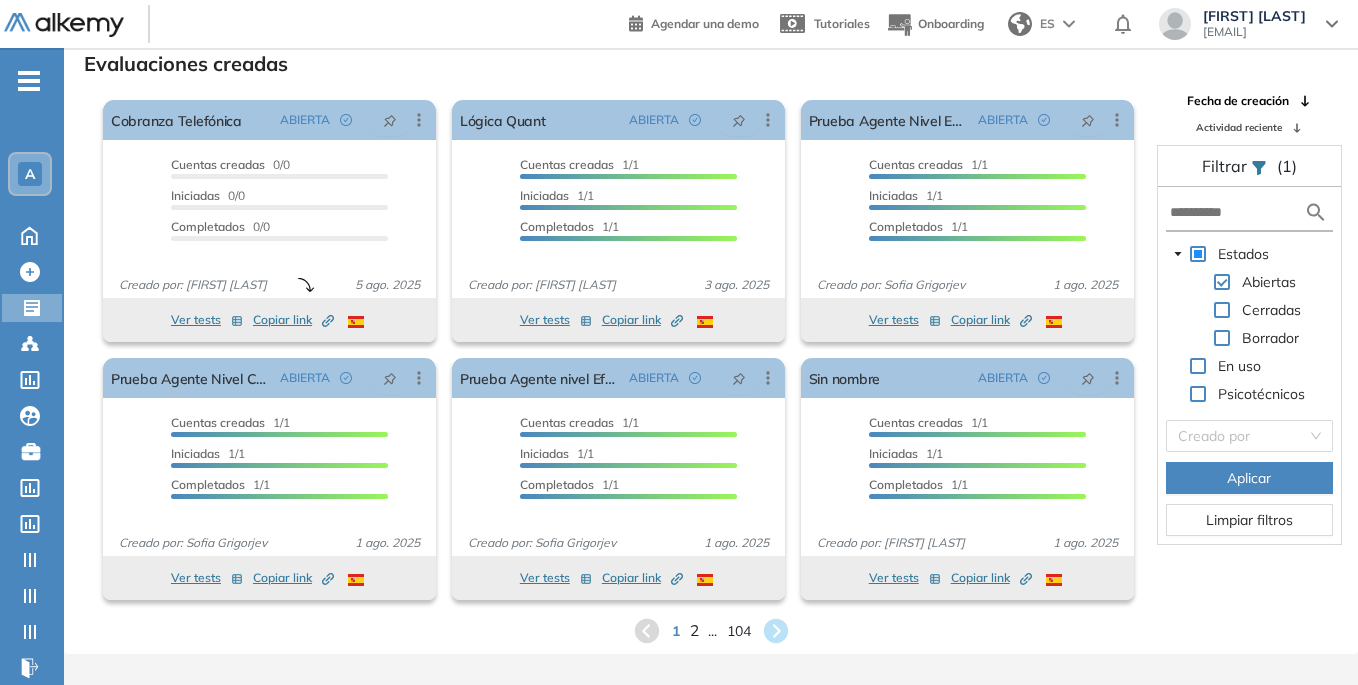 click on "2" at bounding box center (693, 630) 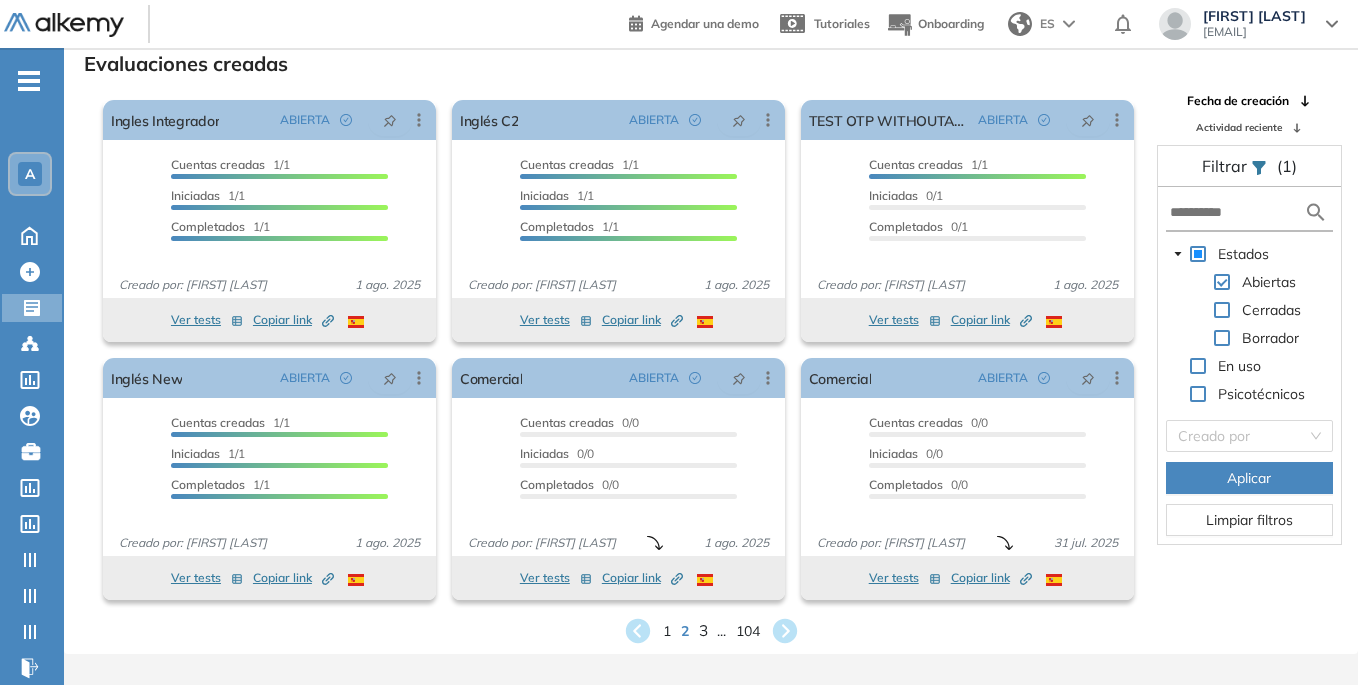click on "3" at bounding box center [702, 630] 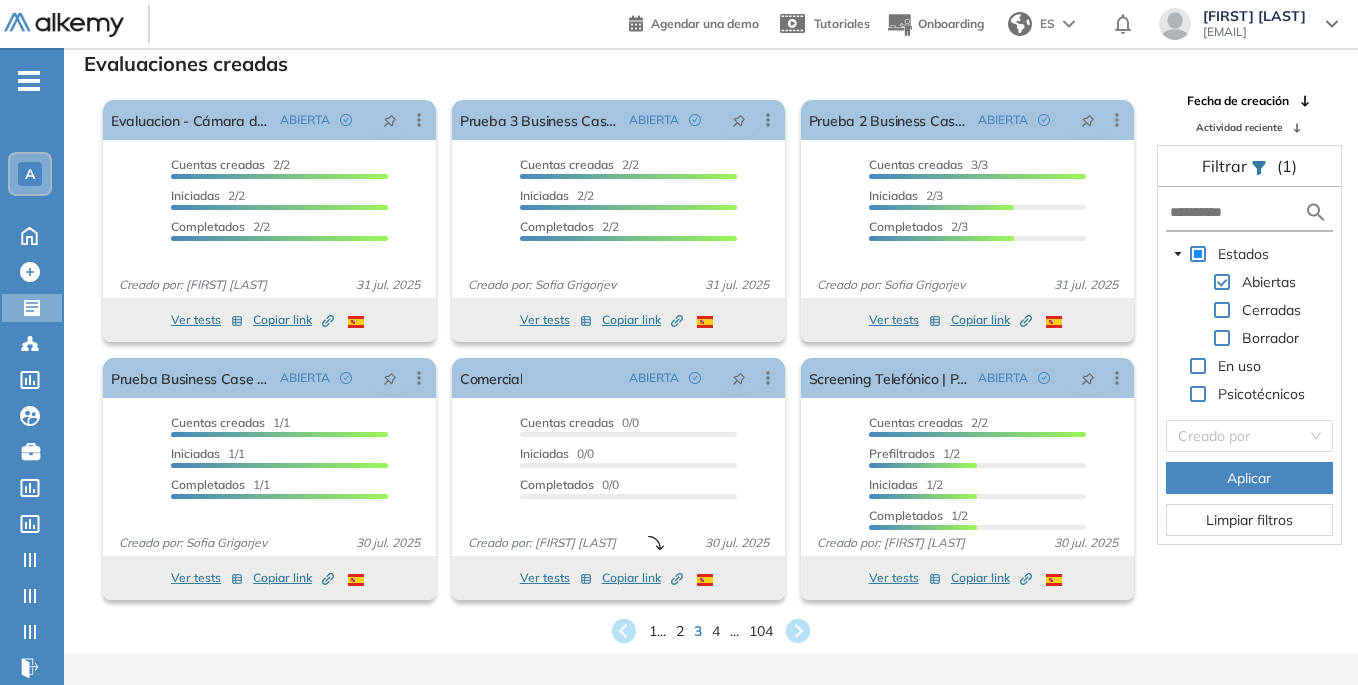 click on "4" at bounding box center [716, 631] 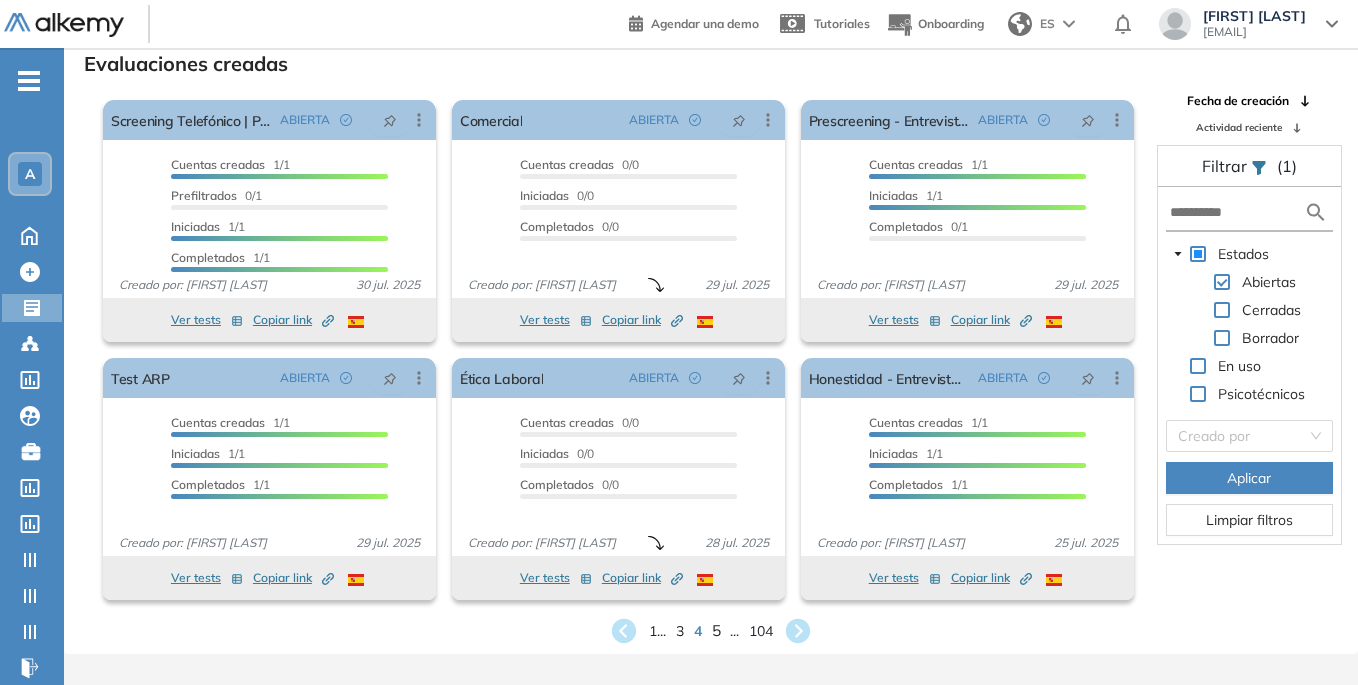 click on "5" at bounding box center (716, 630) 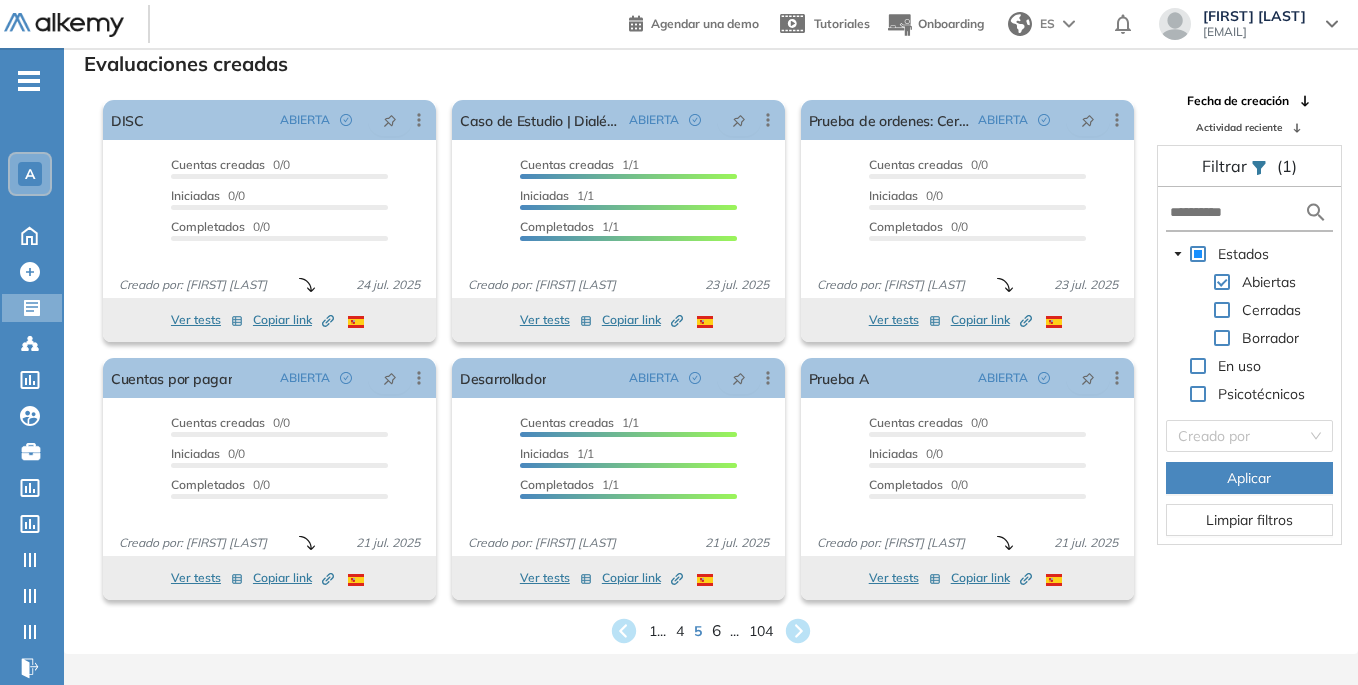 click on "6" at bounding box center (716, 630) 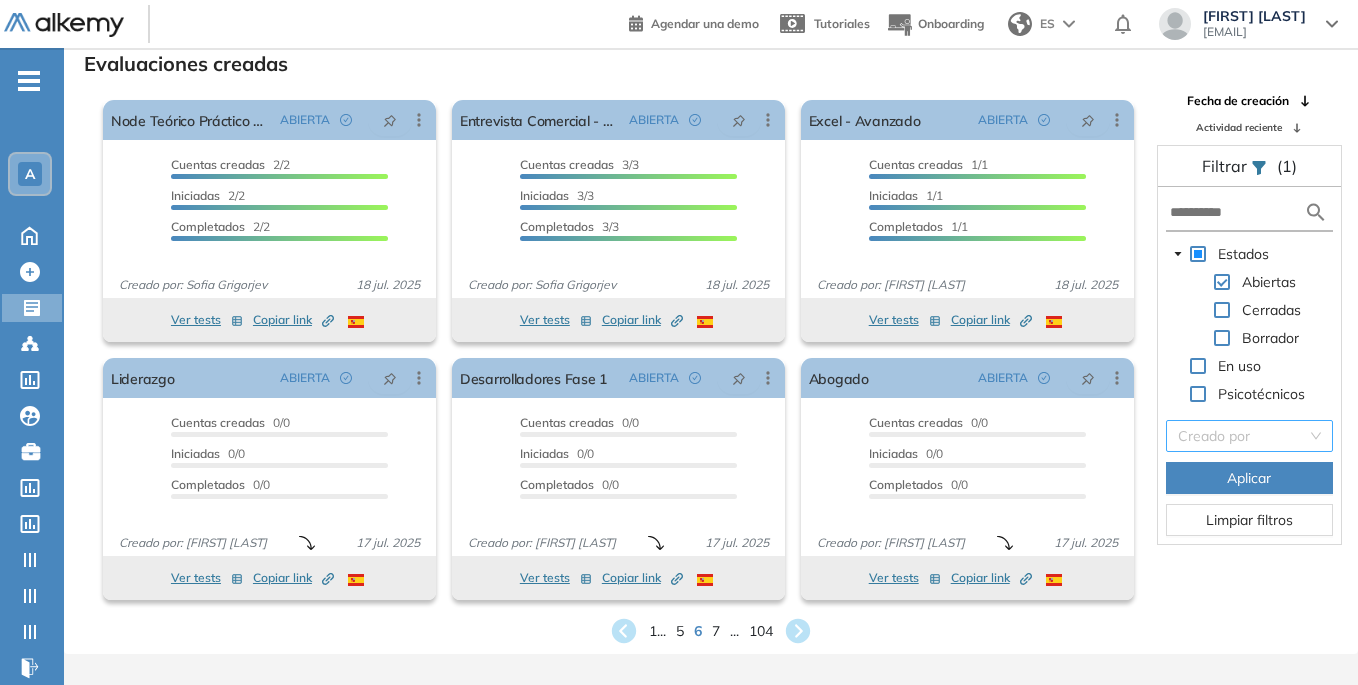 click at bounding box center (1242, 436) 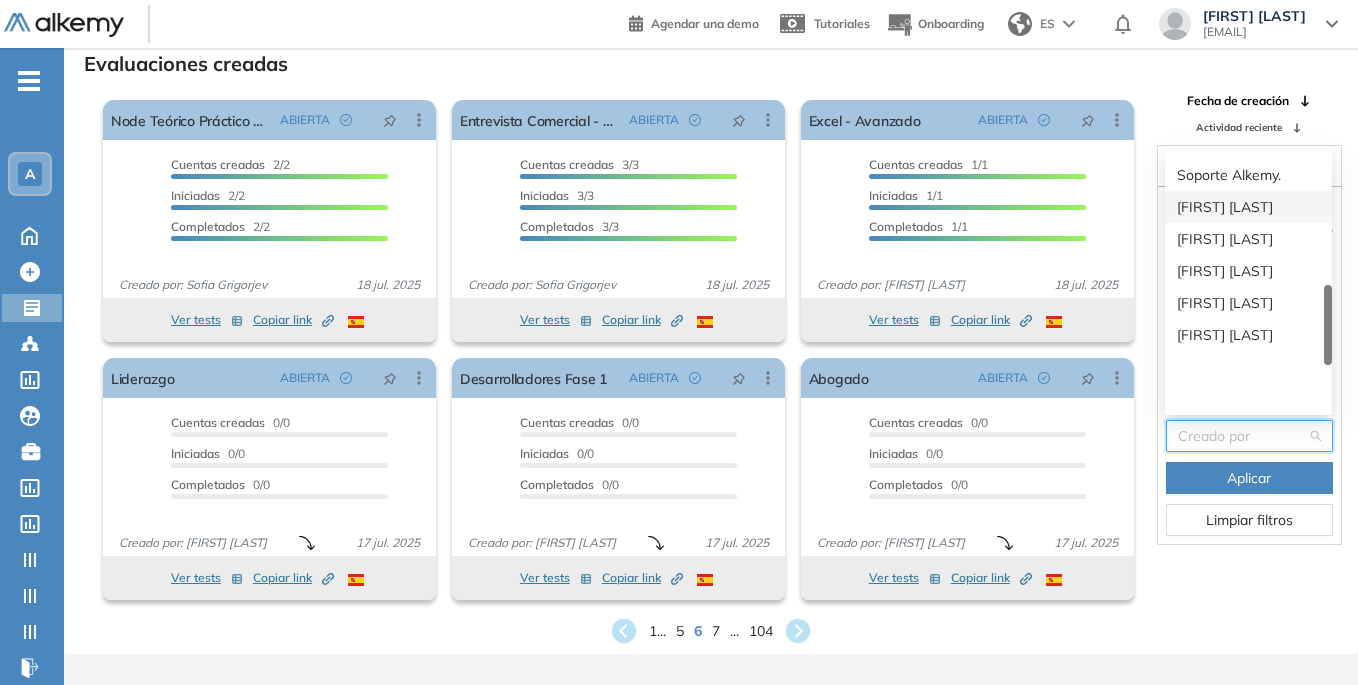 scroll, scrollTop: 568, scrollLeft: 0, axis: vertical 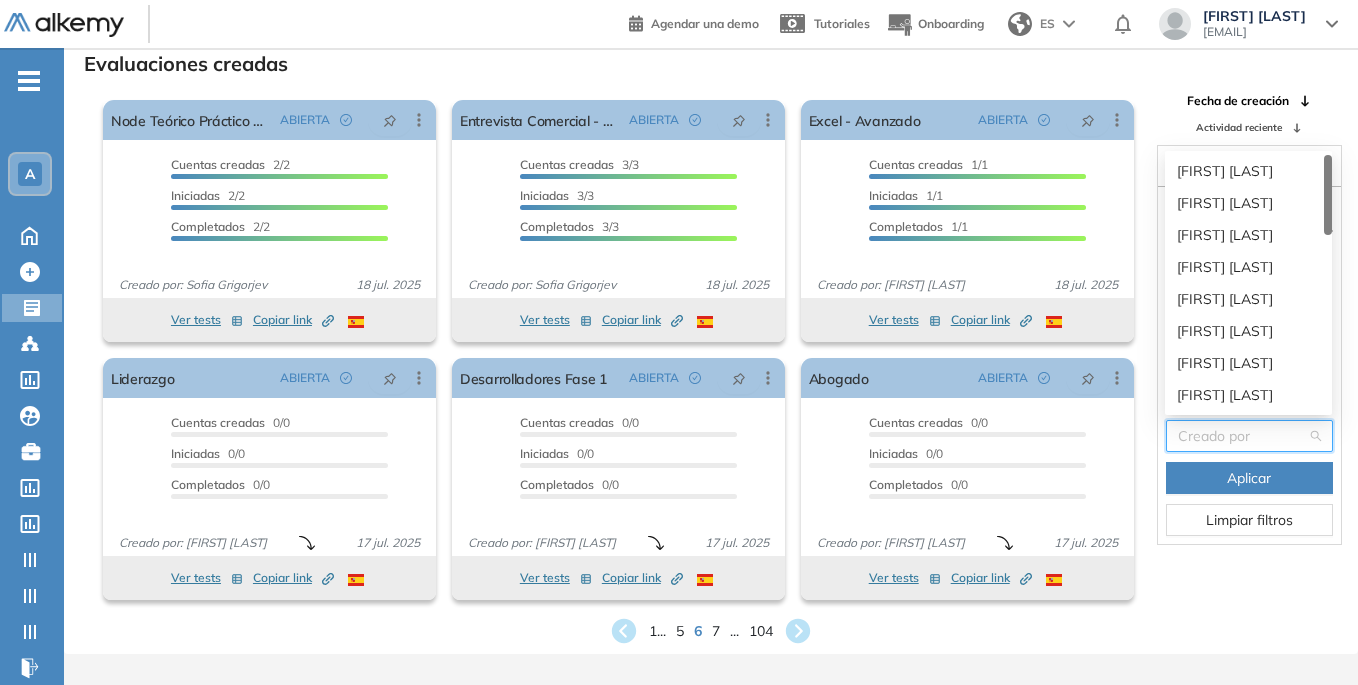 drag, startPoint x: 1329, startPoint y: 333, endPoint x: 1316, endPoint y: 193, distance: 140.60228 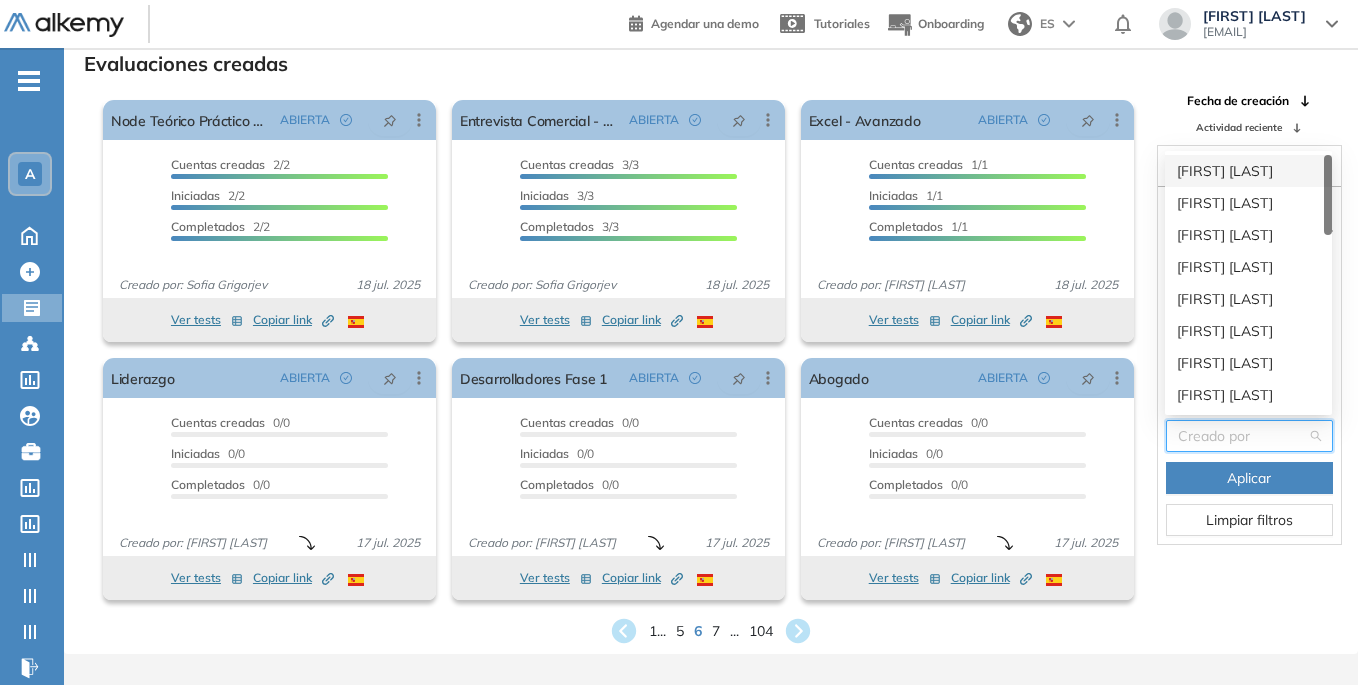 click on "Federico Repetto" at bounding box center [1248, 171] 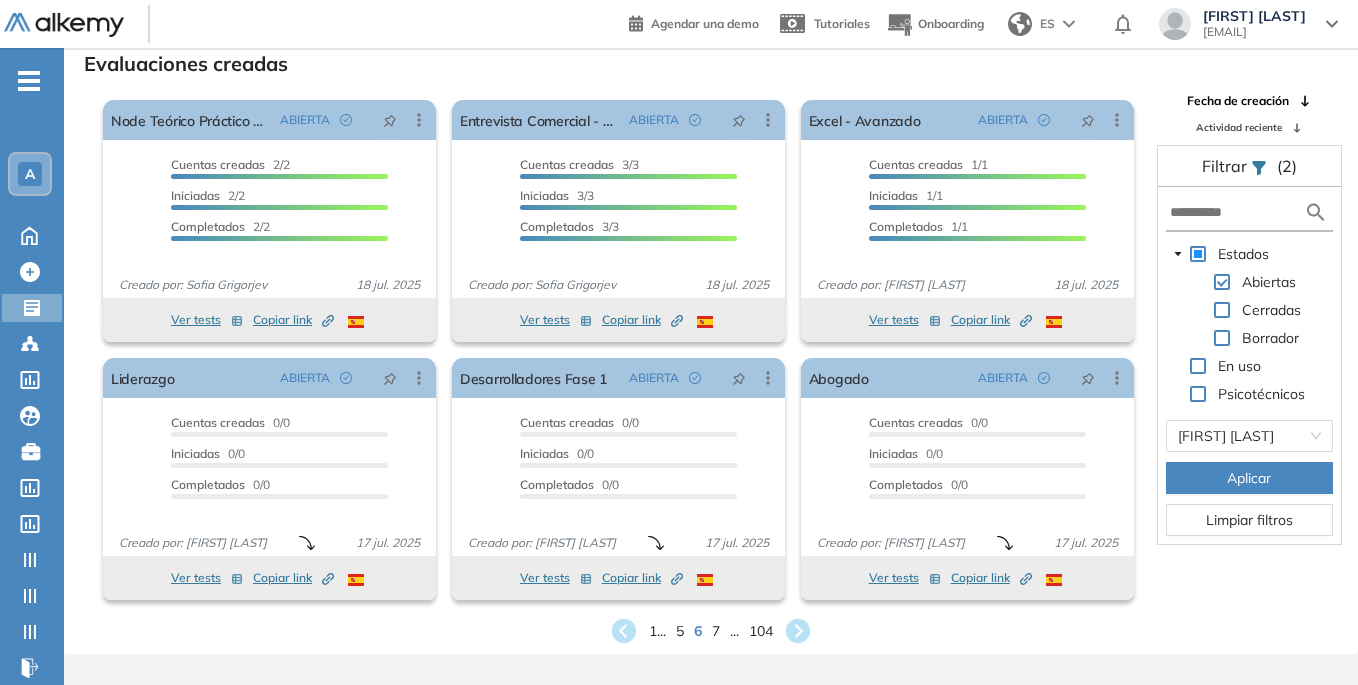 click on "Aplicar" at bounding box center (1249, 478) 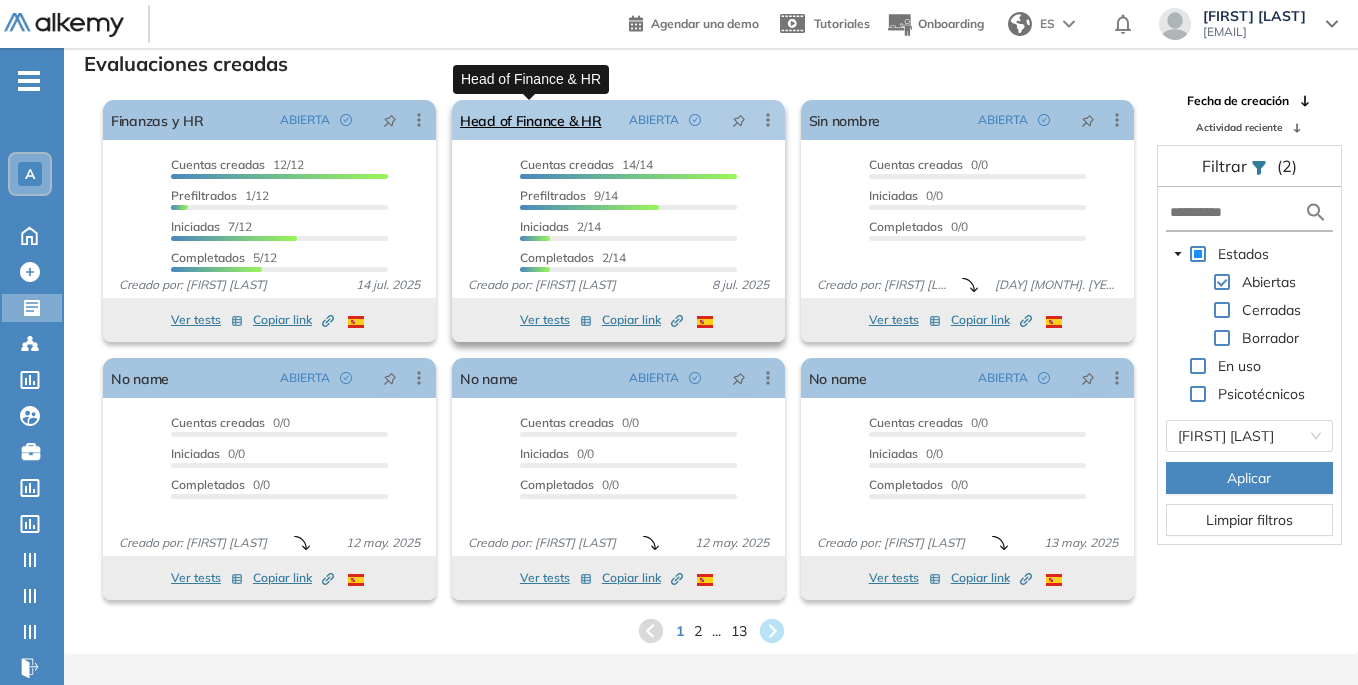 click on "Head of Finance & HR" at bounding box center (531, 120) 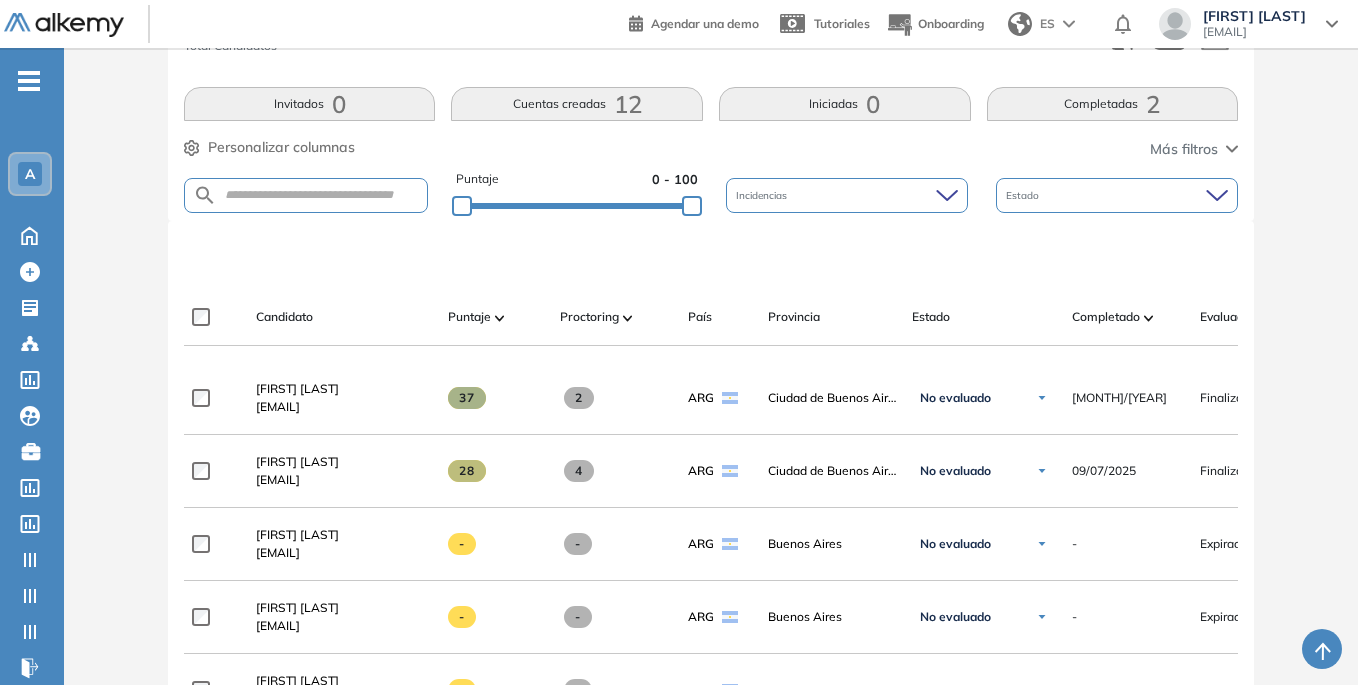 scroll, scrollTop: 200, scrollLeft: 0, axis: vertical 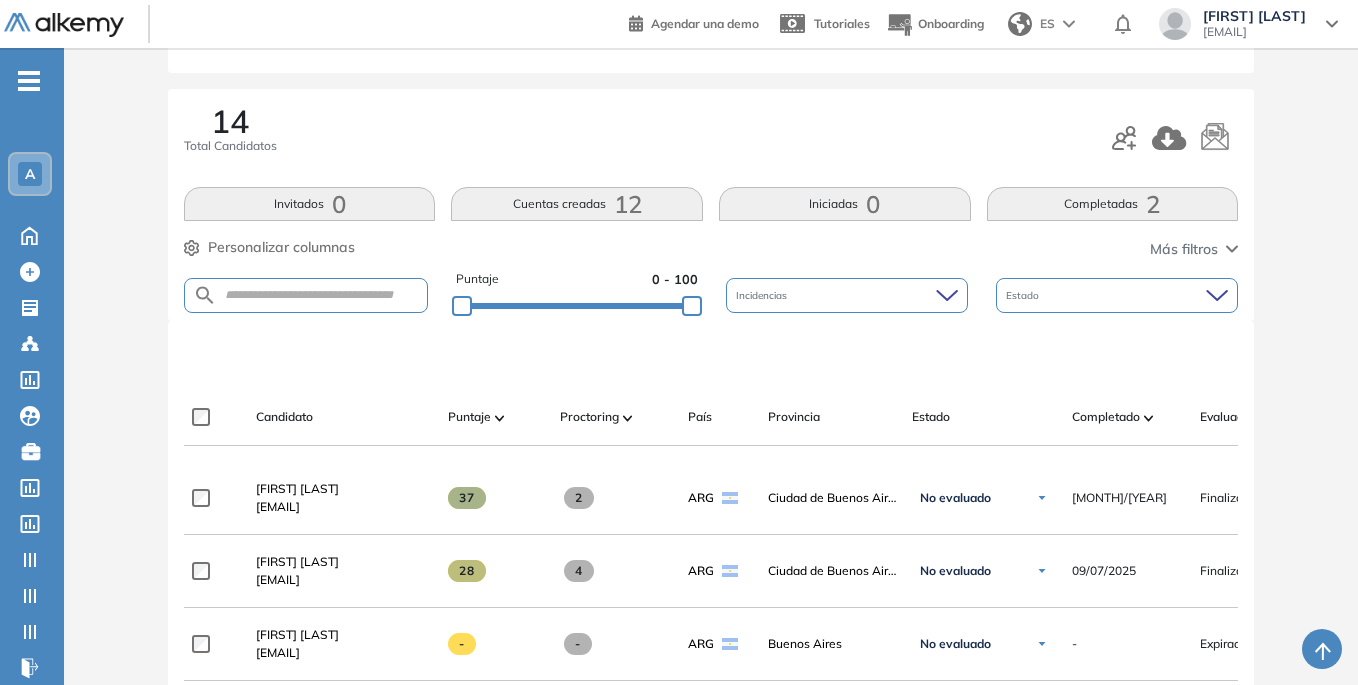 click 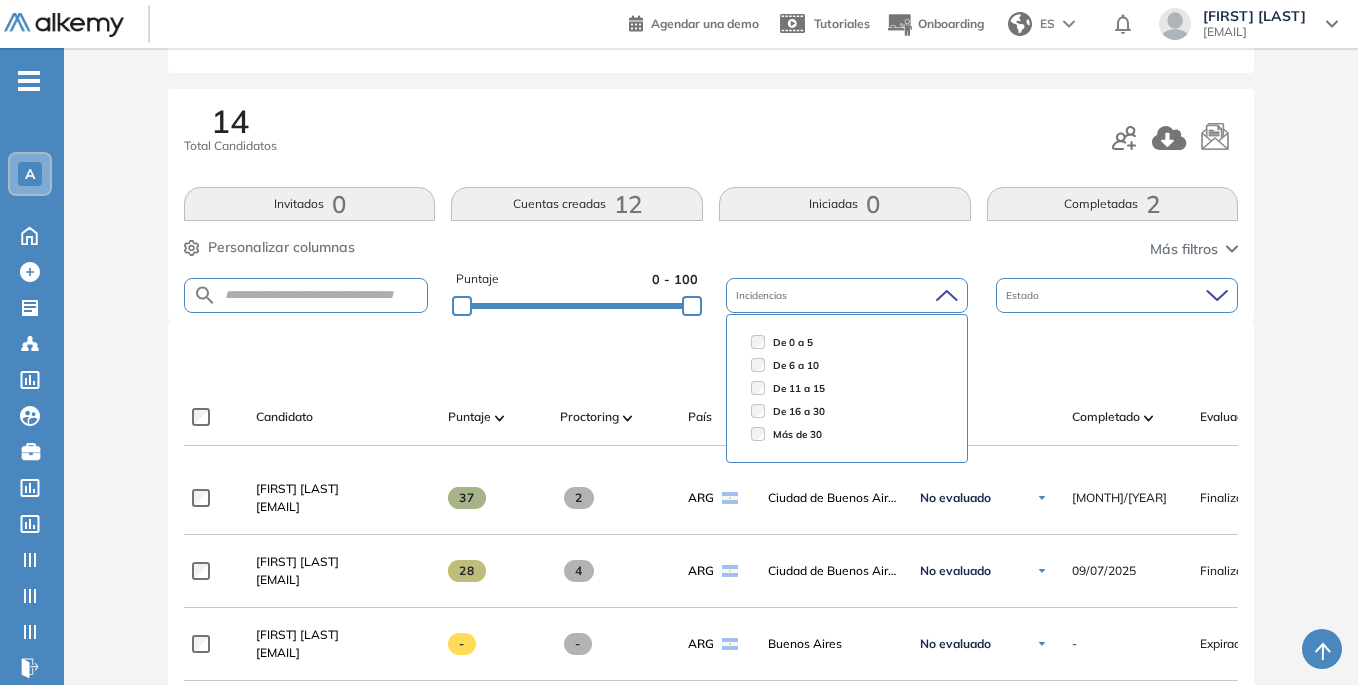 click 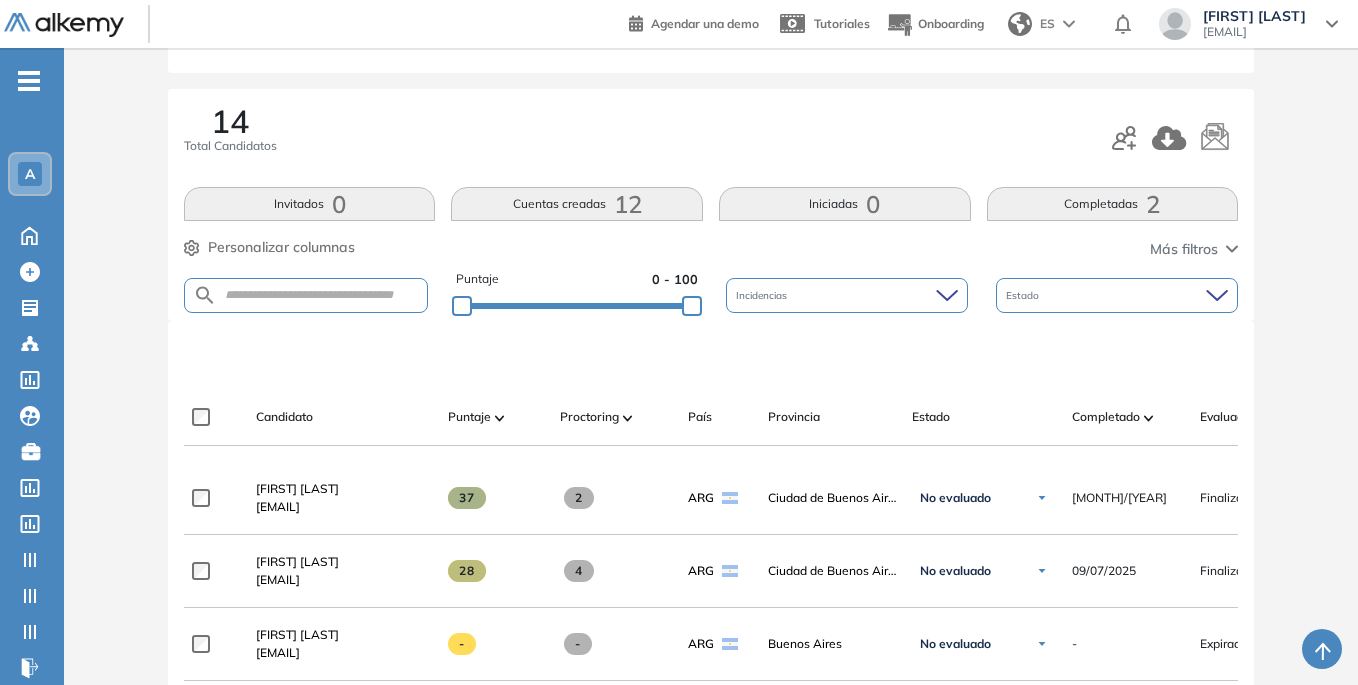 click on "Estado" at bounding box center (1117, 295) 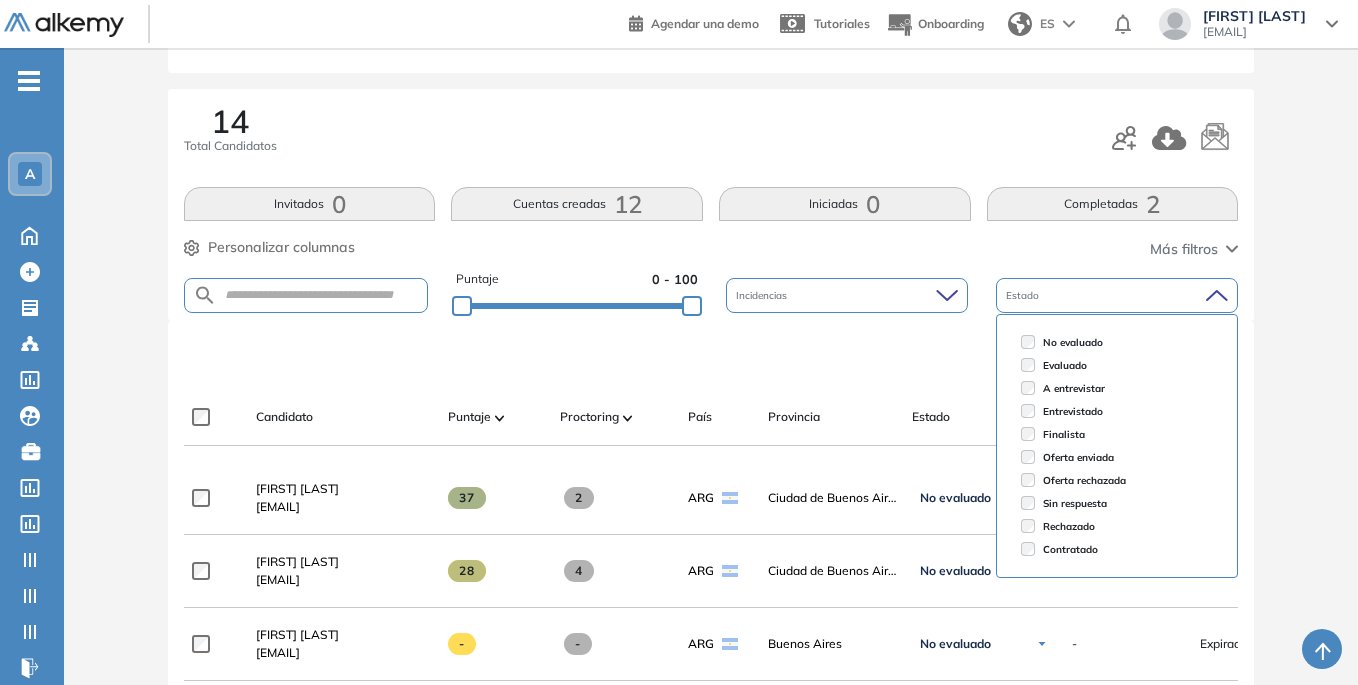click on "Estado" at bounding box center [1117, 295] 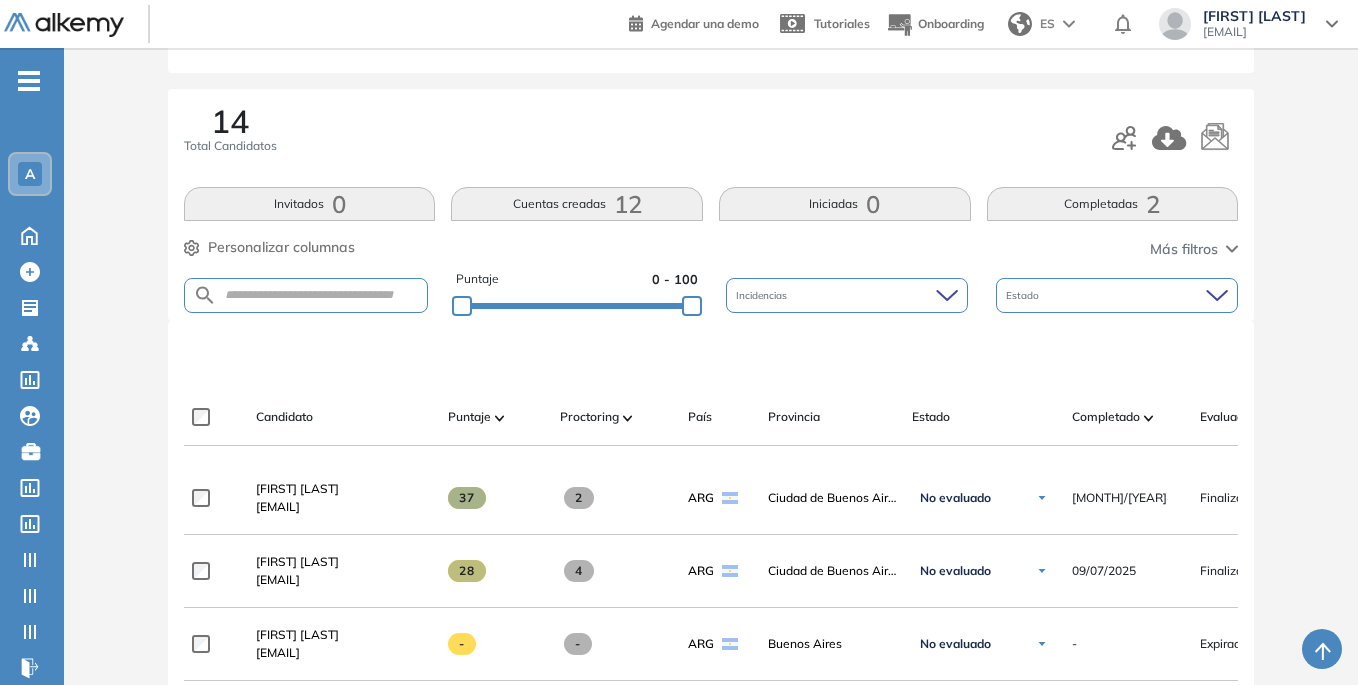 click on "Completadas 2" at bounding box center [1113, 204] 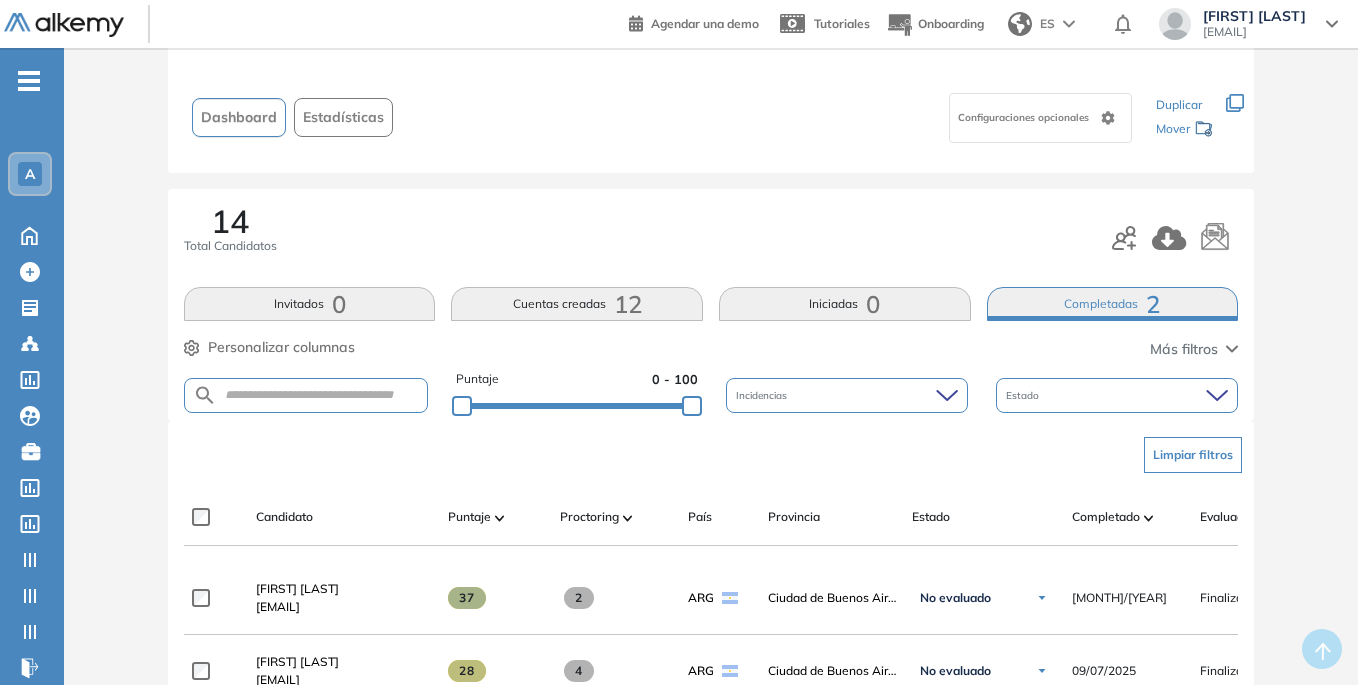 scroll, scrollTop: 0, scrollLeft: 0, axis: both 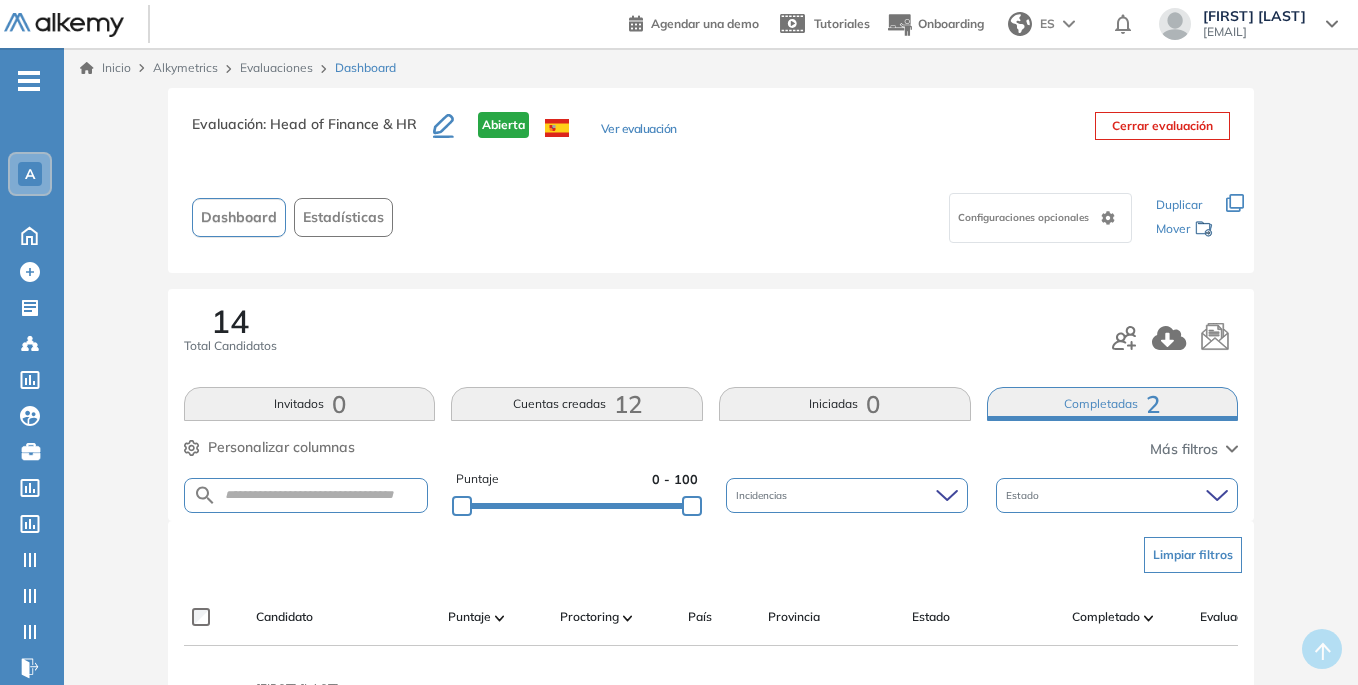 click on "Iniciadas 0" at bounding box center [845, 404] 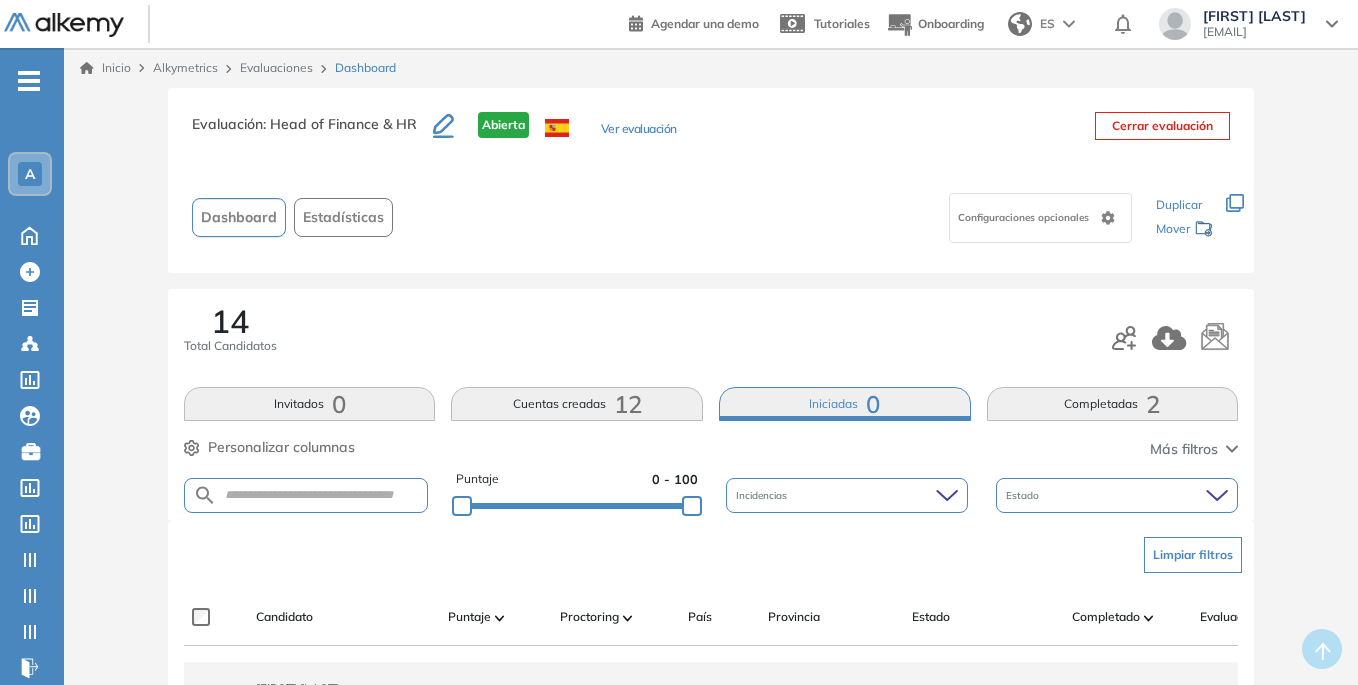 scroll, scrollTop: 300, scrollLeft: 0, axis: vertical 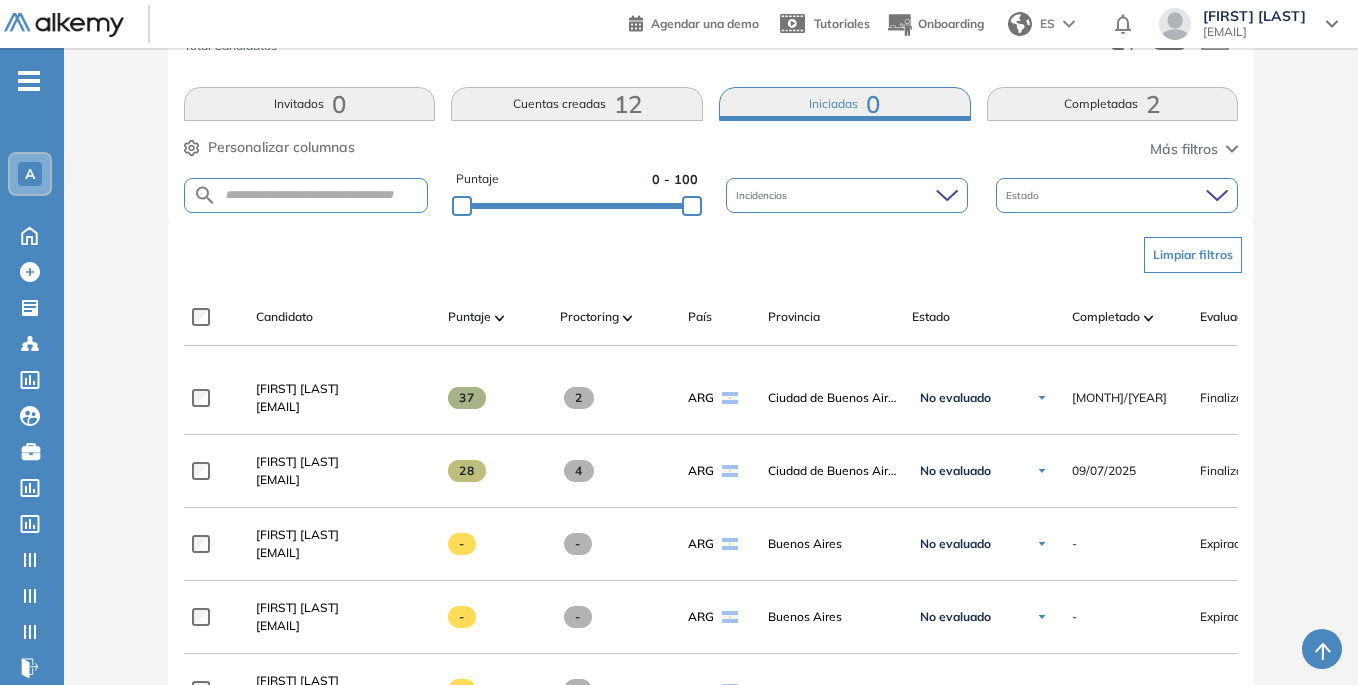 click on "Completadas 2" at bounding box center [1113, 104] 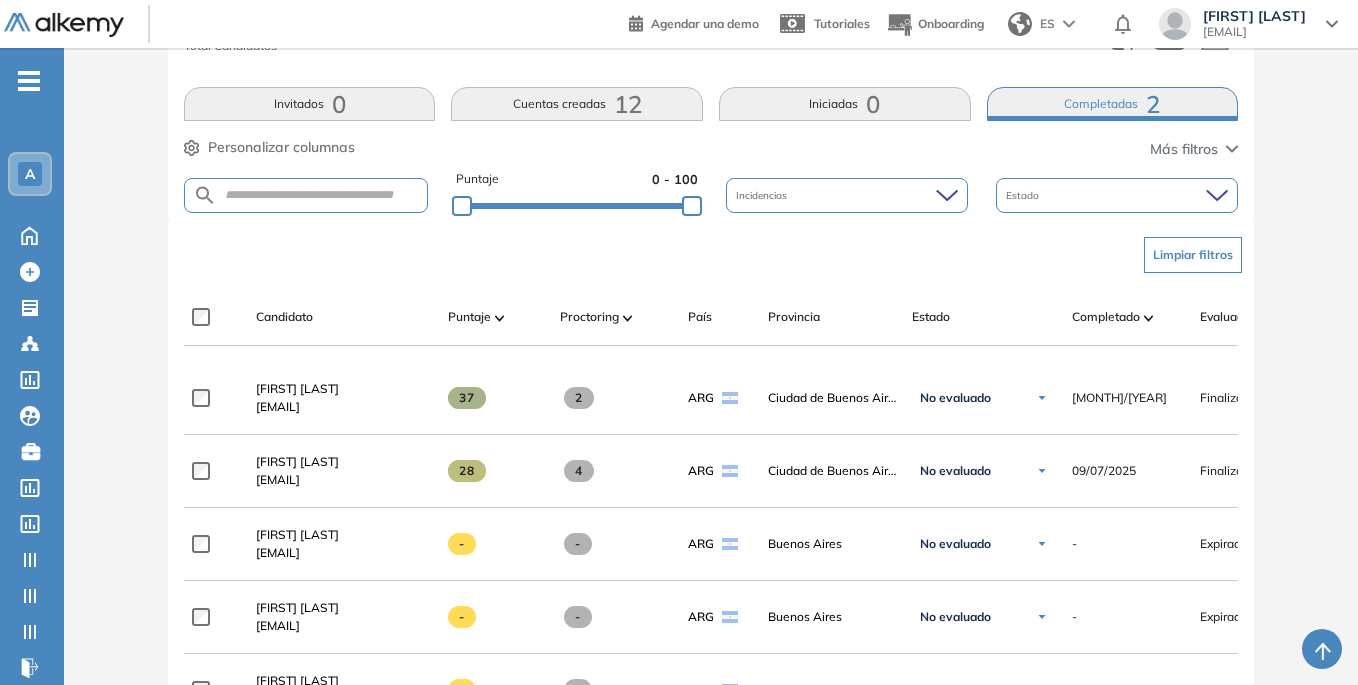 drag, startPoint x: 627, startPoint y: 103, endPoint x: 340, endPoint y: 131, distance: 288.3626 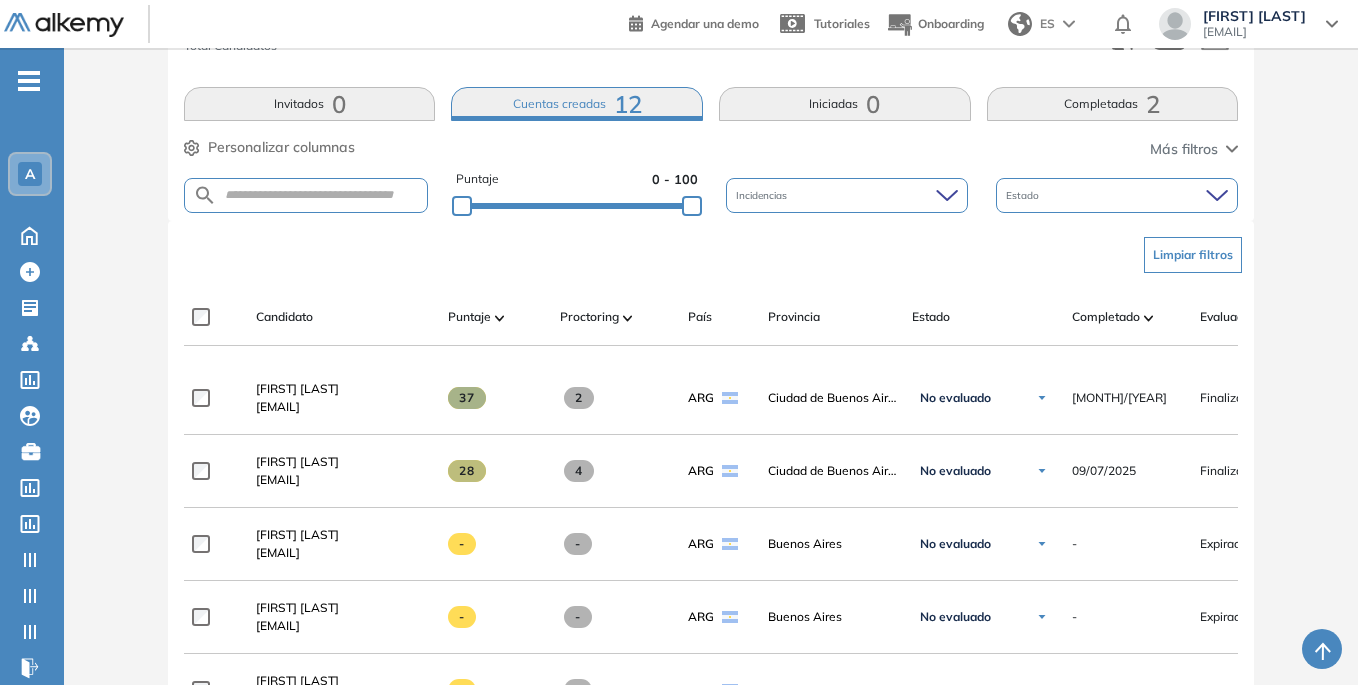 click on "0" at bounding box center [339, 104] 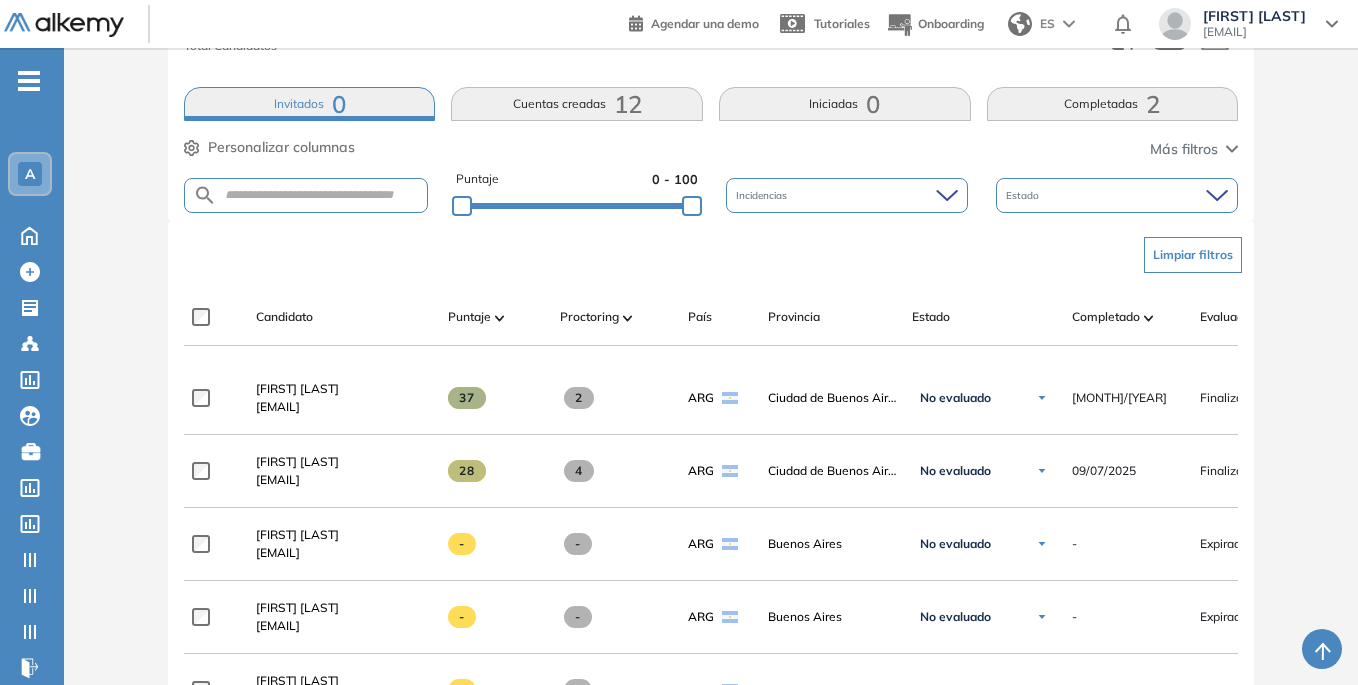 click on "Completadas 2" at bounding box center [1113, 104] 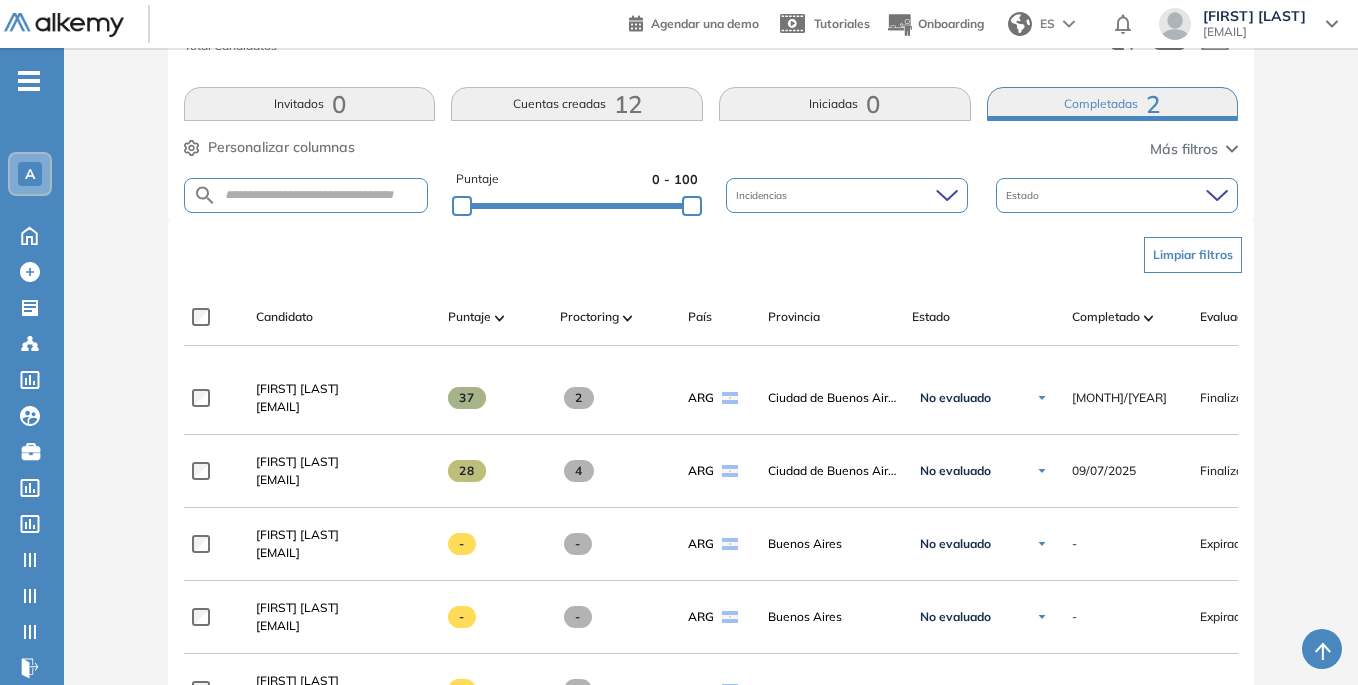 scroll, scrollTop: 0, scrollLeft: 128, axis: horizontal 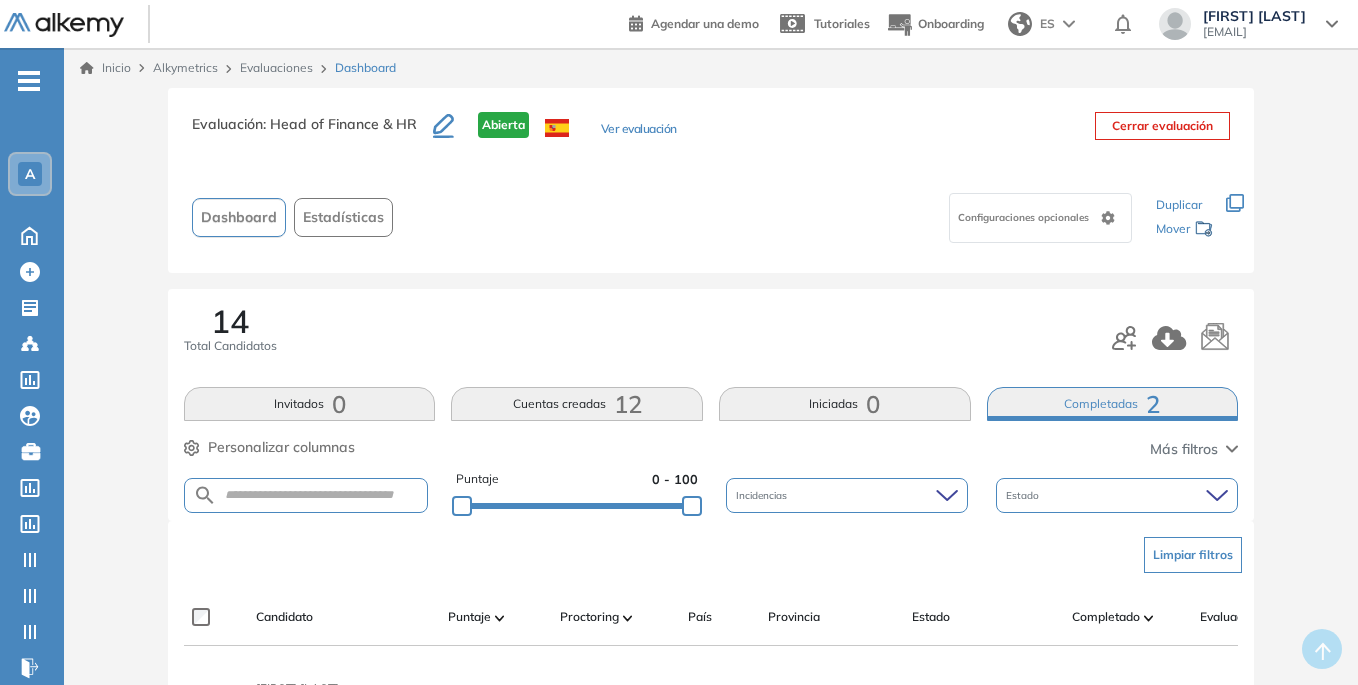 click on "Configuraciones opcionales" at bounding box center (1025, 217) 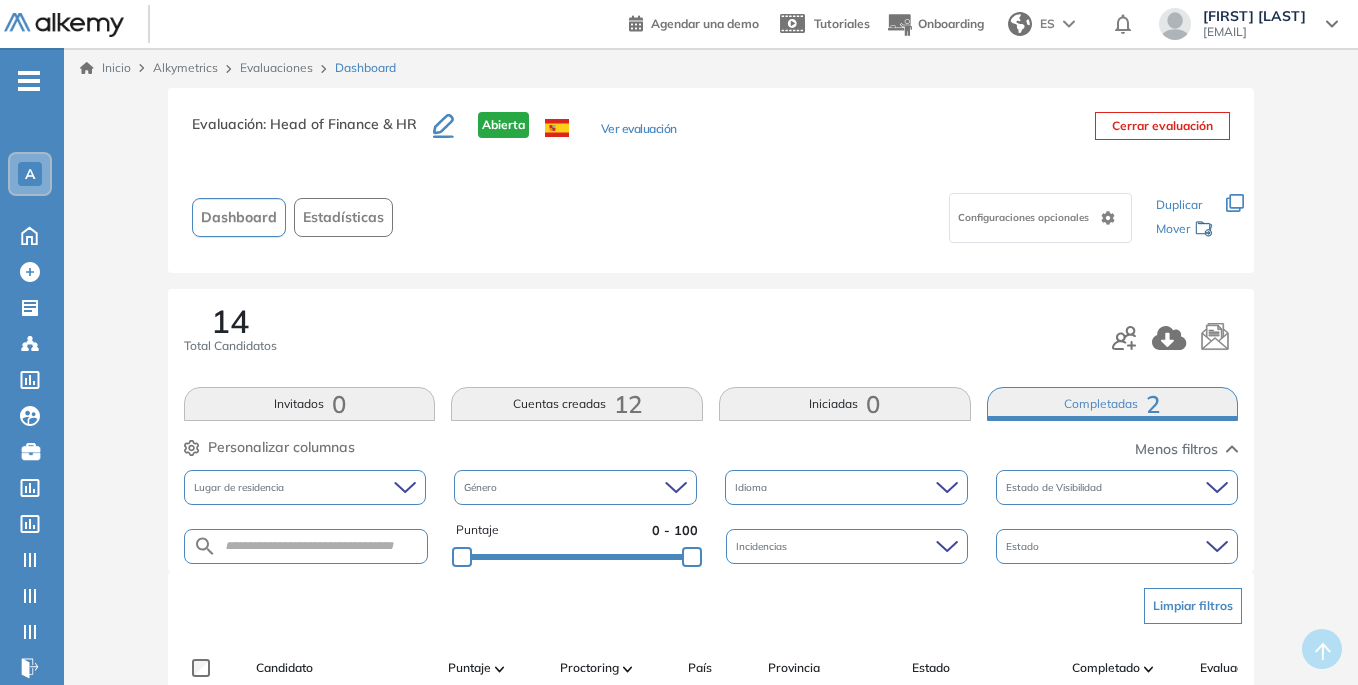 click on "Menos filtros" at bounding box center (1176, 449) 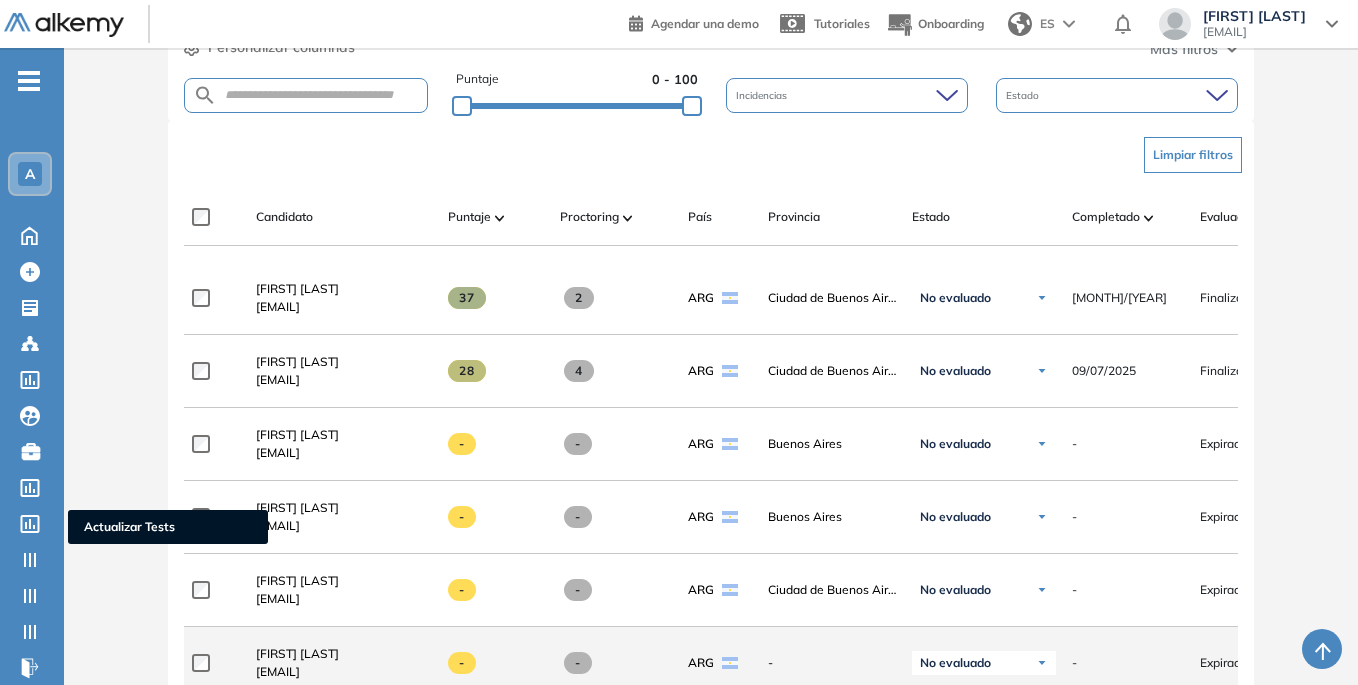 scroll, scrollTop: 500, scrollLeft: 0, axis: vertical 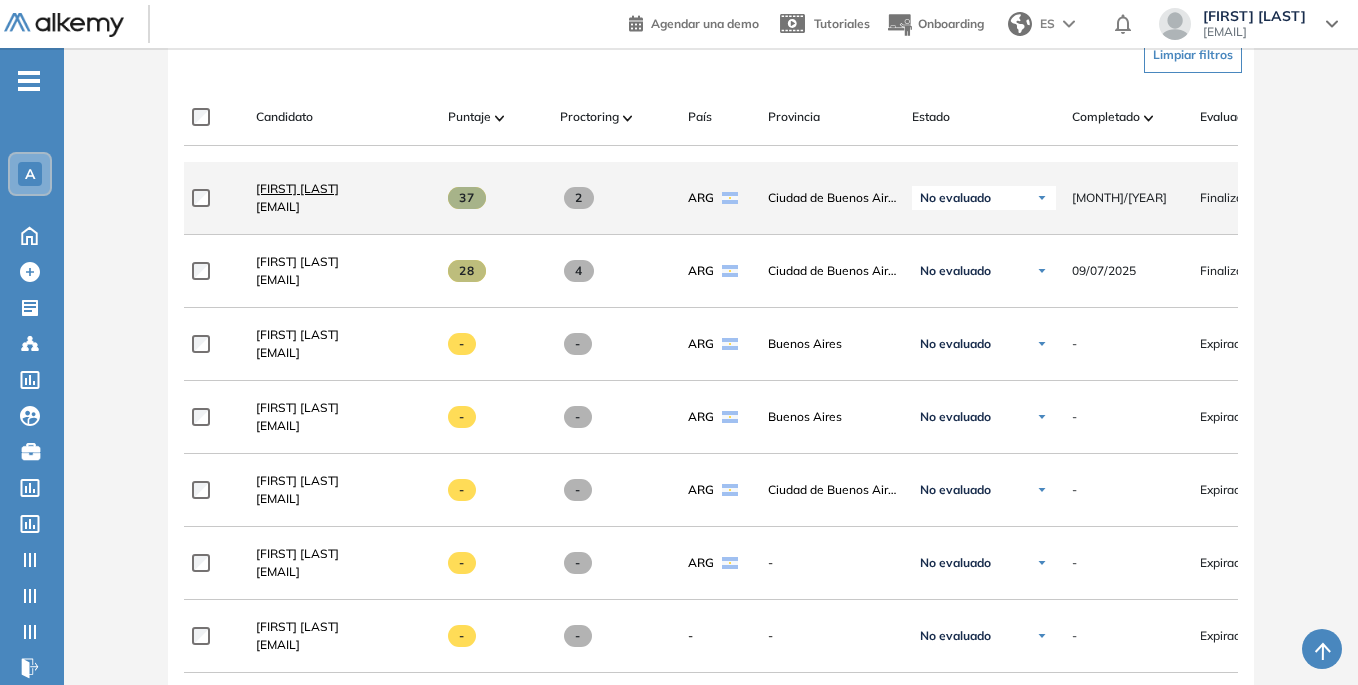 click on "[FIRST] [LAST]" at bounding box center [297, 188] 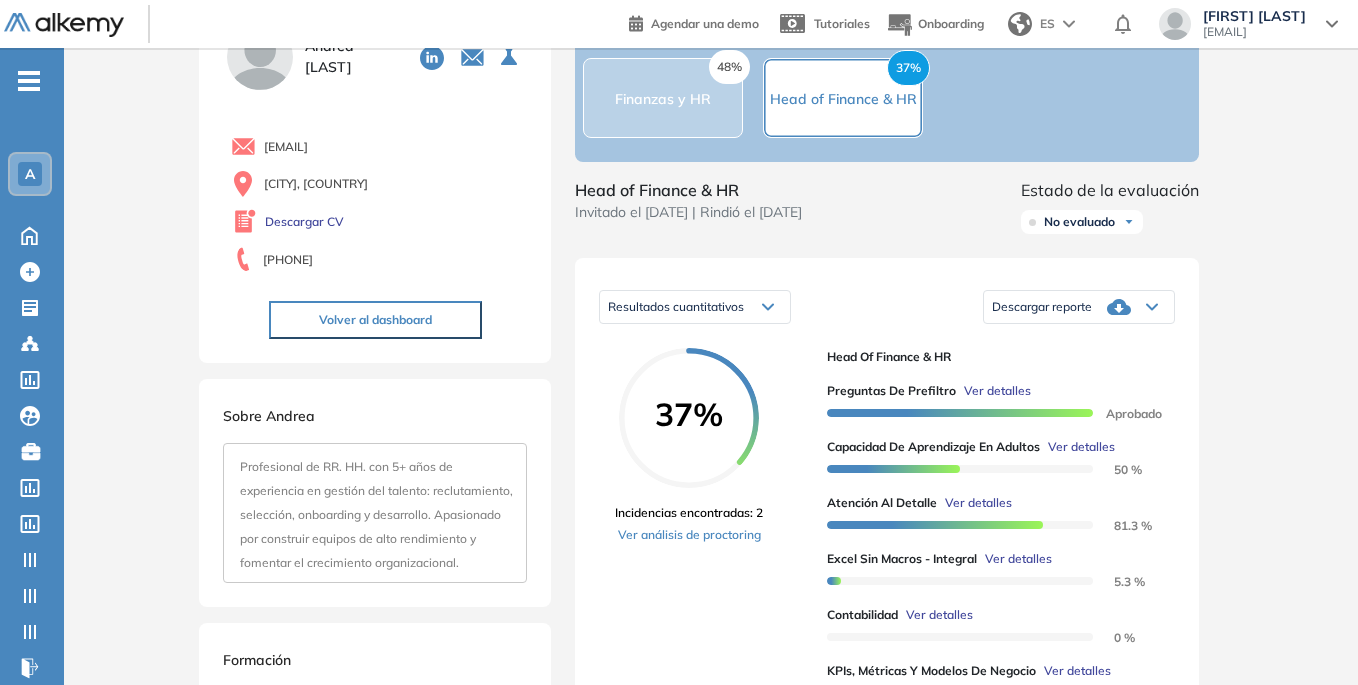 scroll, scrollTop: 400, scrollLeft: 0, axis: vertical 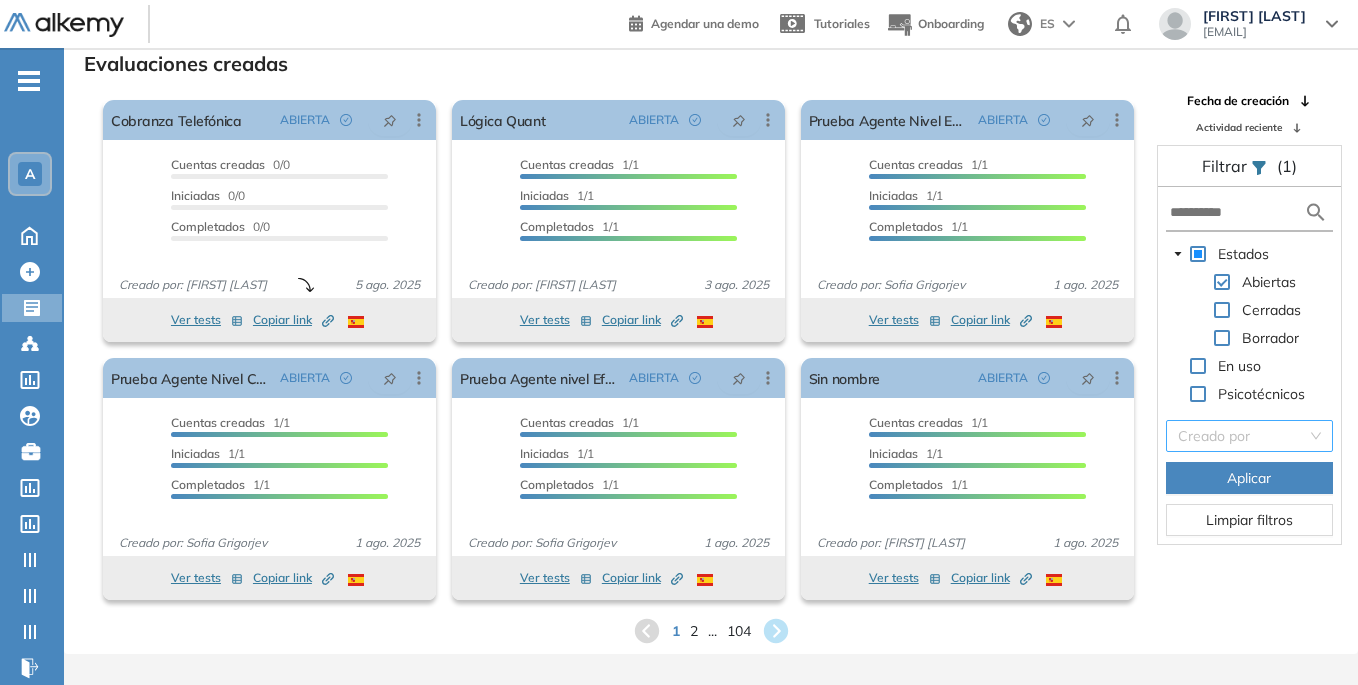 click at bounding box center (1242, 436) 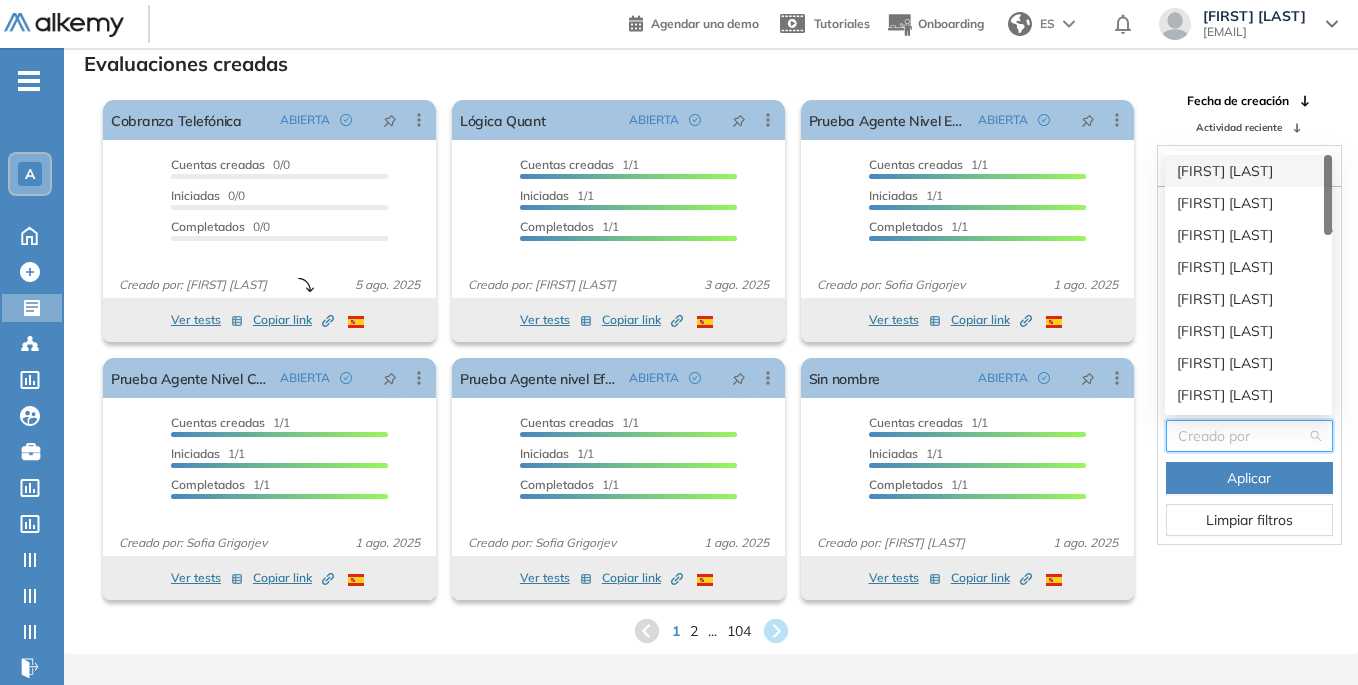 drag, startPoint x: 1222, startPoint y: 178, endPoint x: 1243, endPoint y: 347, distance: 170.29973 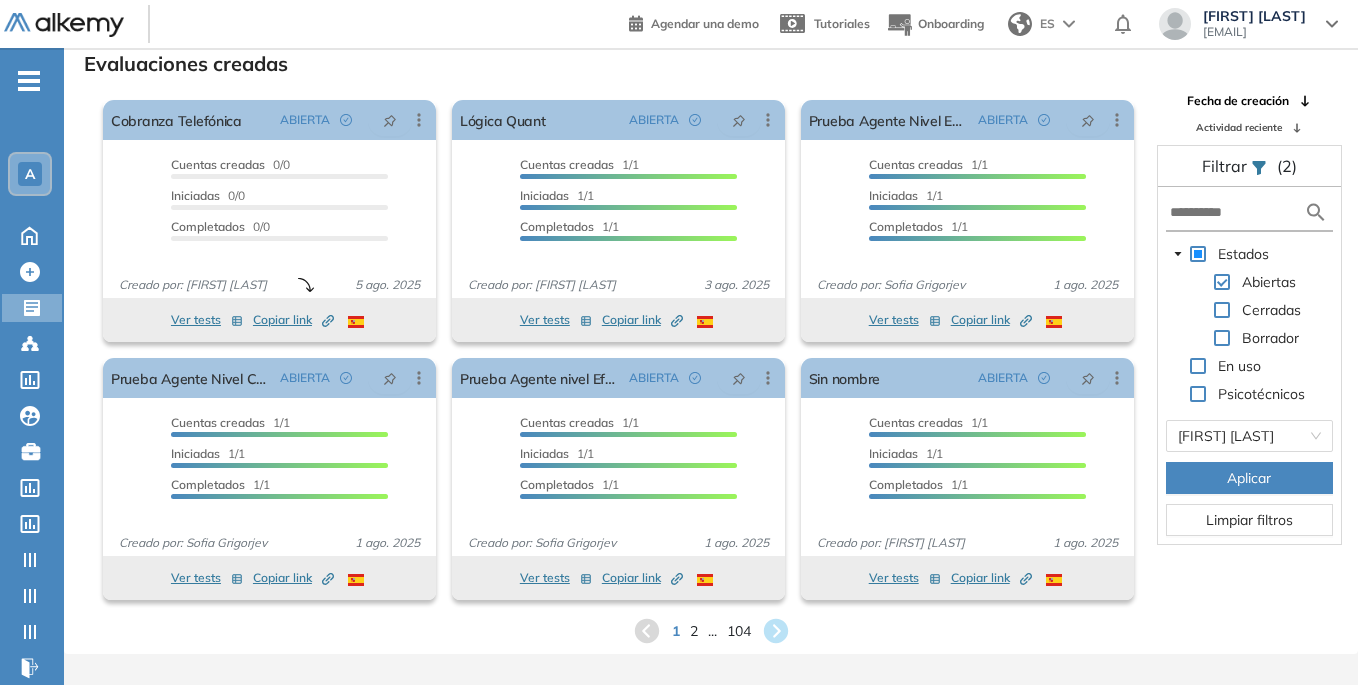 click on "Aplicar" at bounding box center (1249, 478) 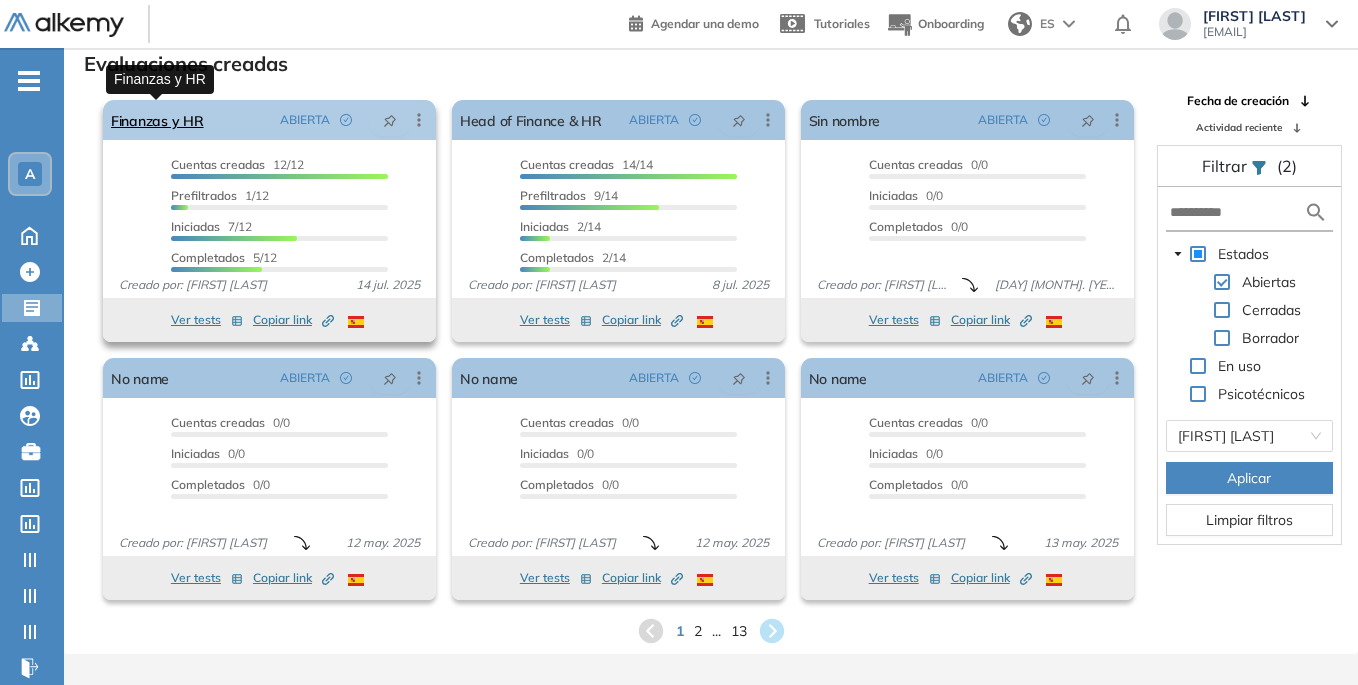 click on "Finanzas y HR" at bounding box center (157, 120) 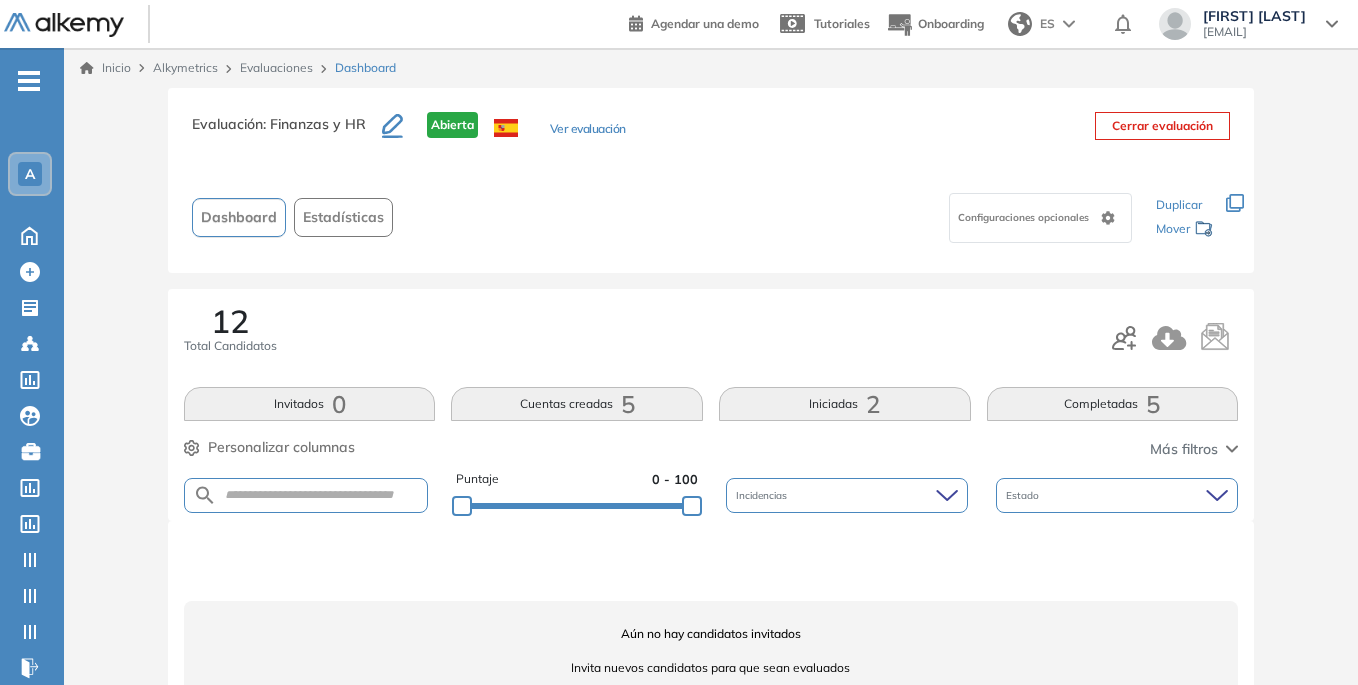 scroll, scrollTop: 56, scrollLeft: 0, axis: vertical 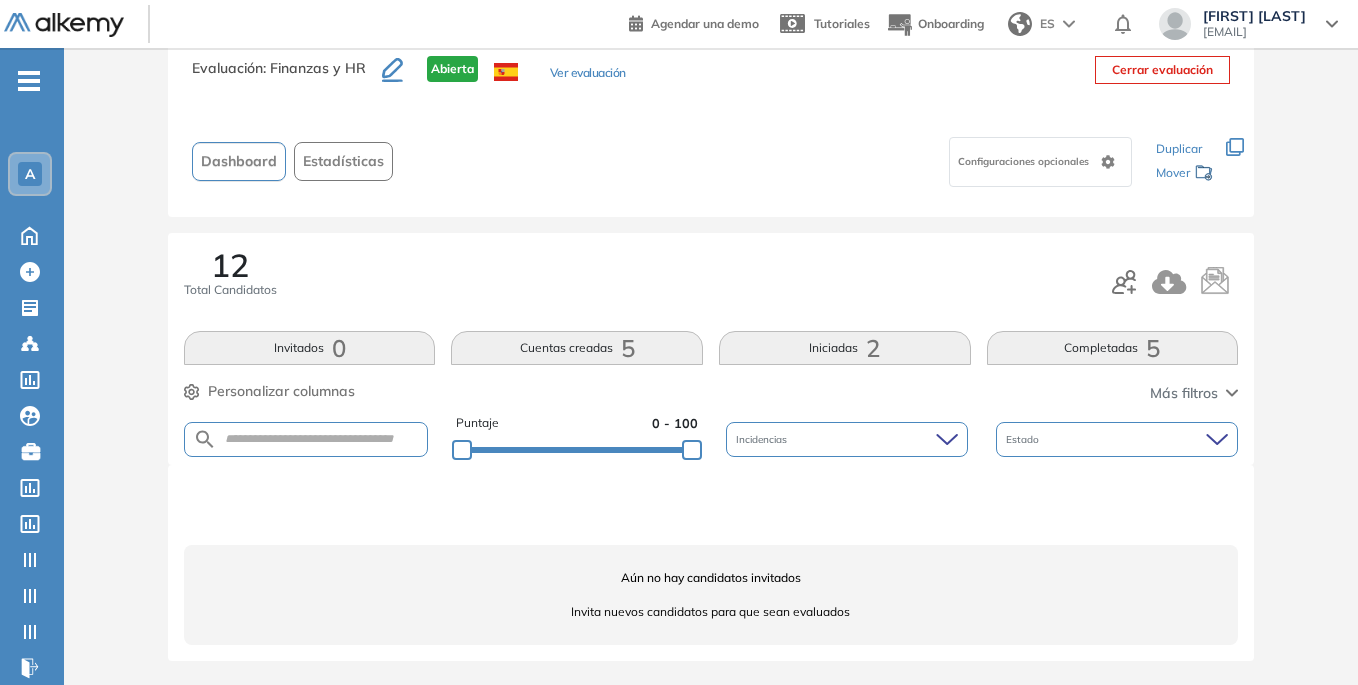 click on "Estadísticas" at bounding box center (343, 161) 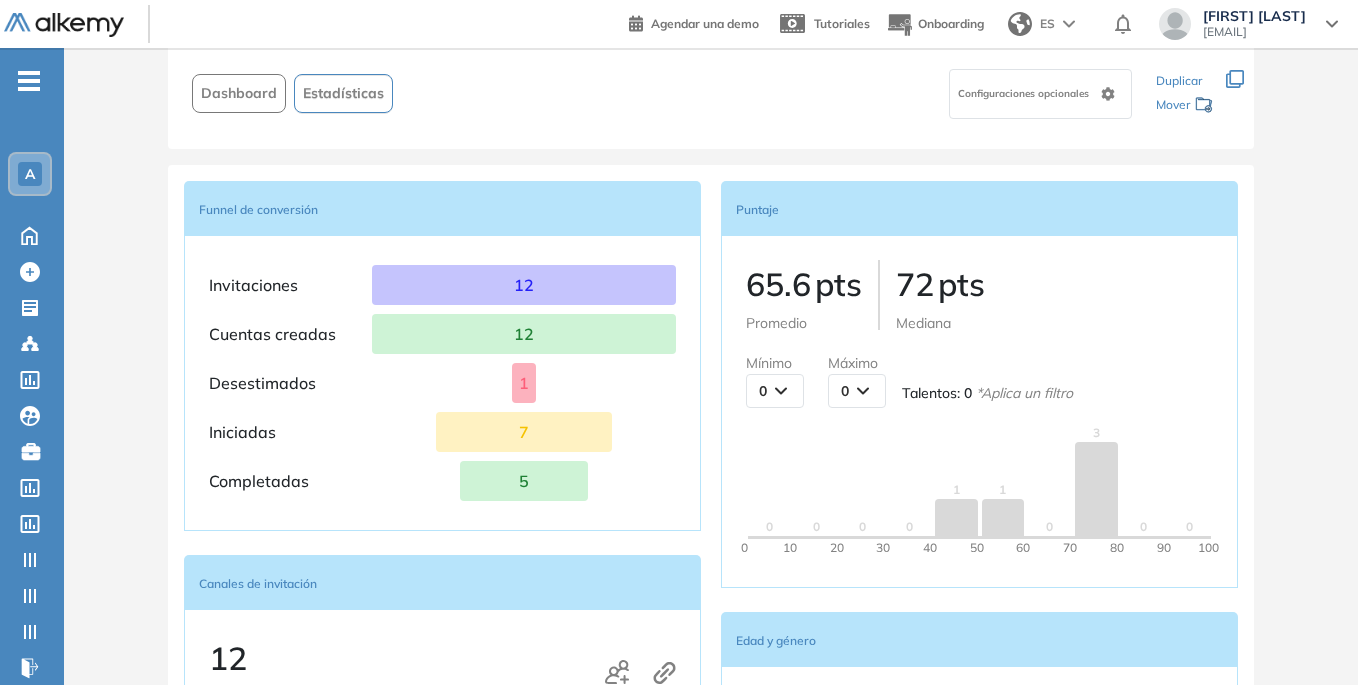 scroll, scrollTop: 24, scrollLeft: 0, axis: vertical 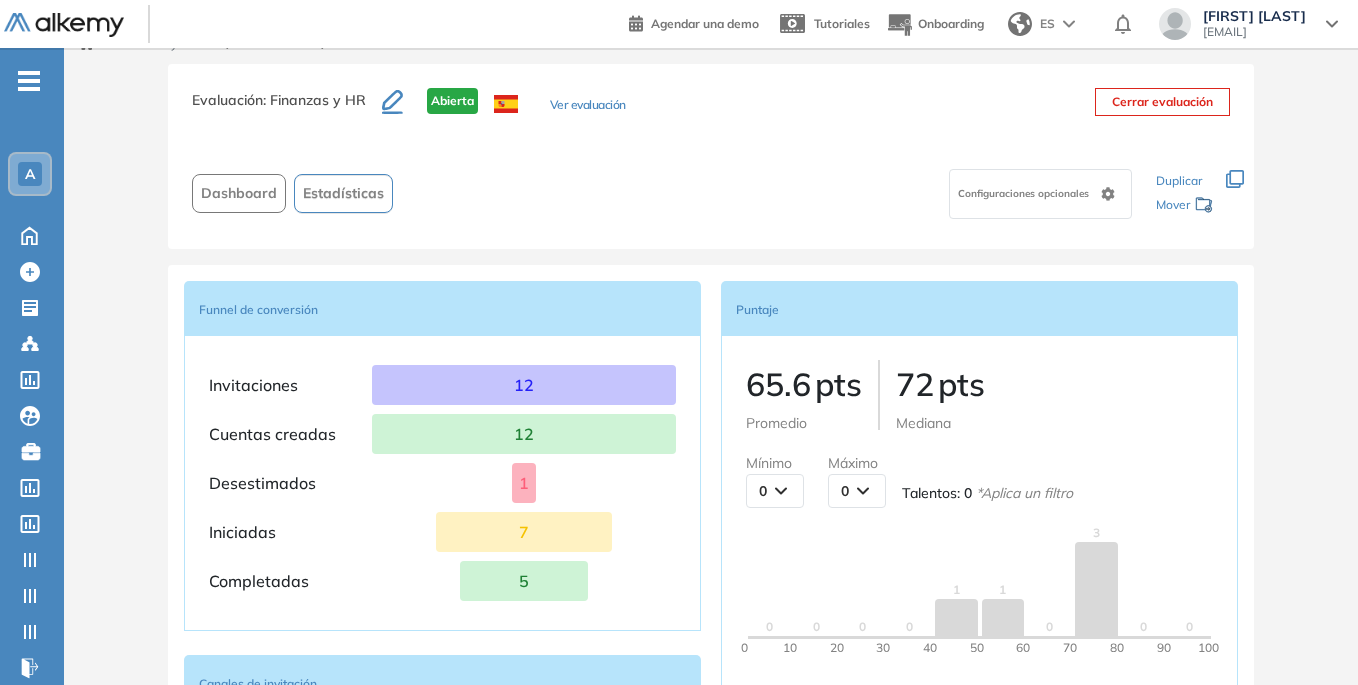 click on "Dashboard" at bounding box center [239, 193] 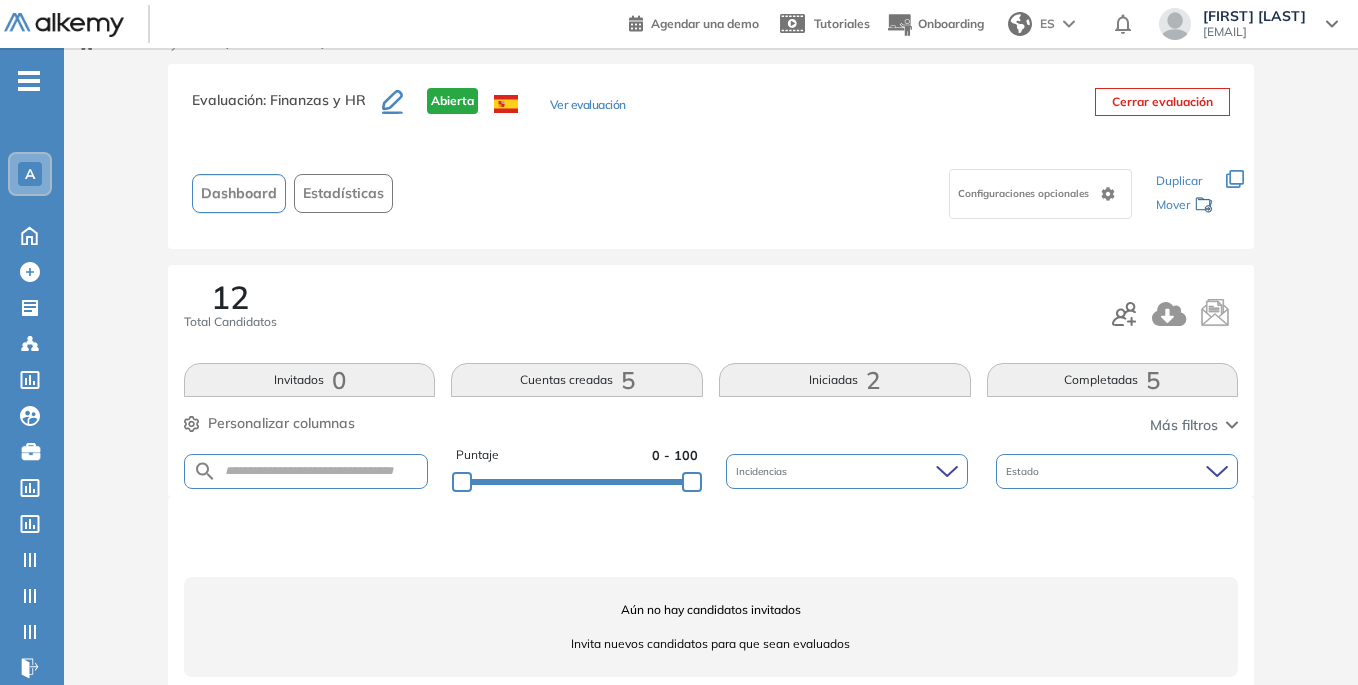 click on "Completadas 5" at bounding box center (1113, 380) 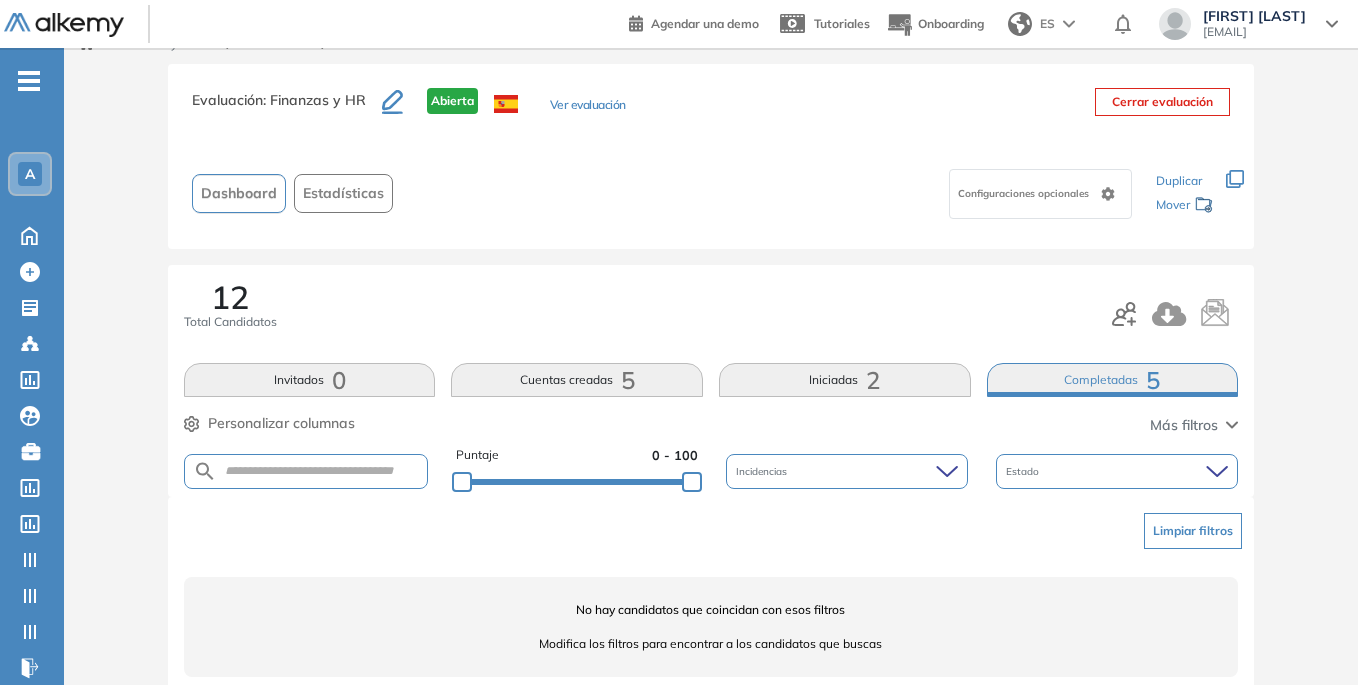scroll, scrollTop: 56, scrollLeft: 0, axis: vertical 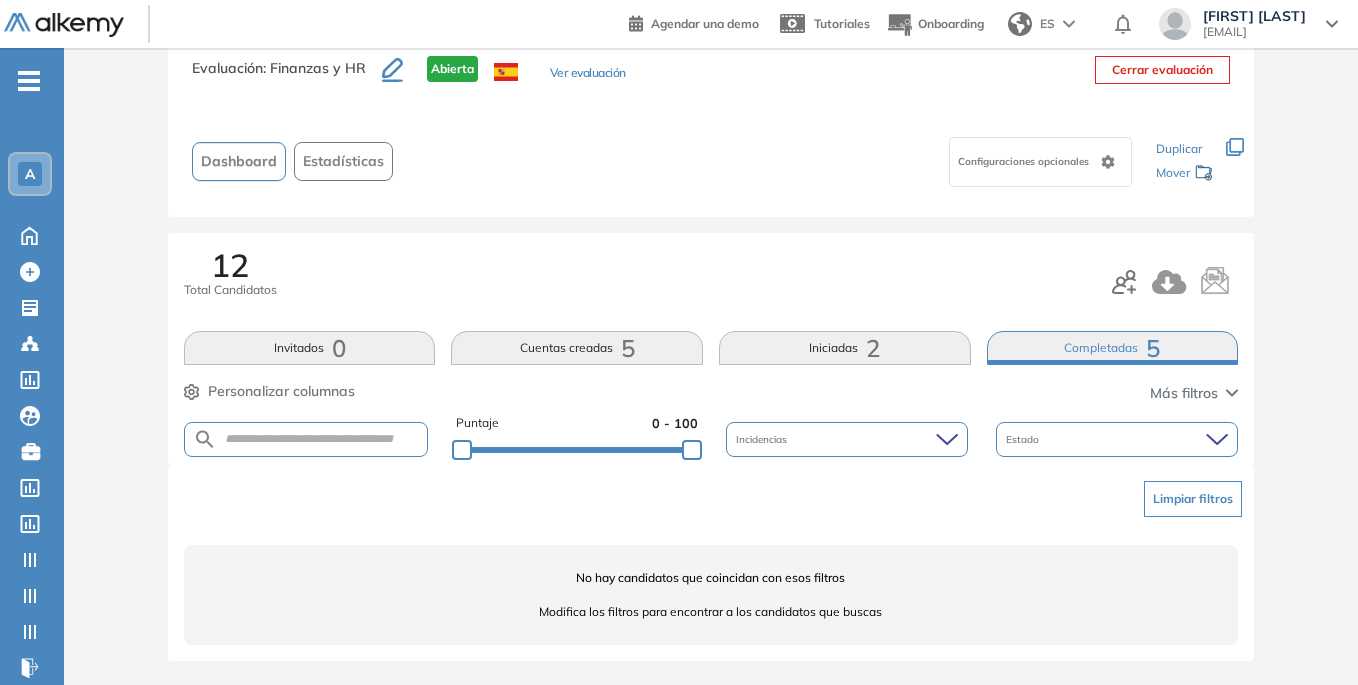 click on "Limpiar filtros" at bounding box center [1193, 499] 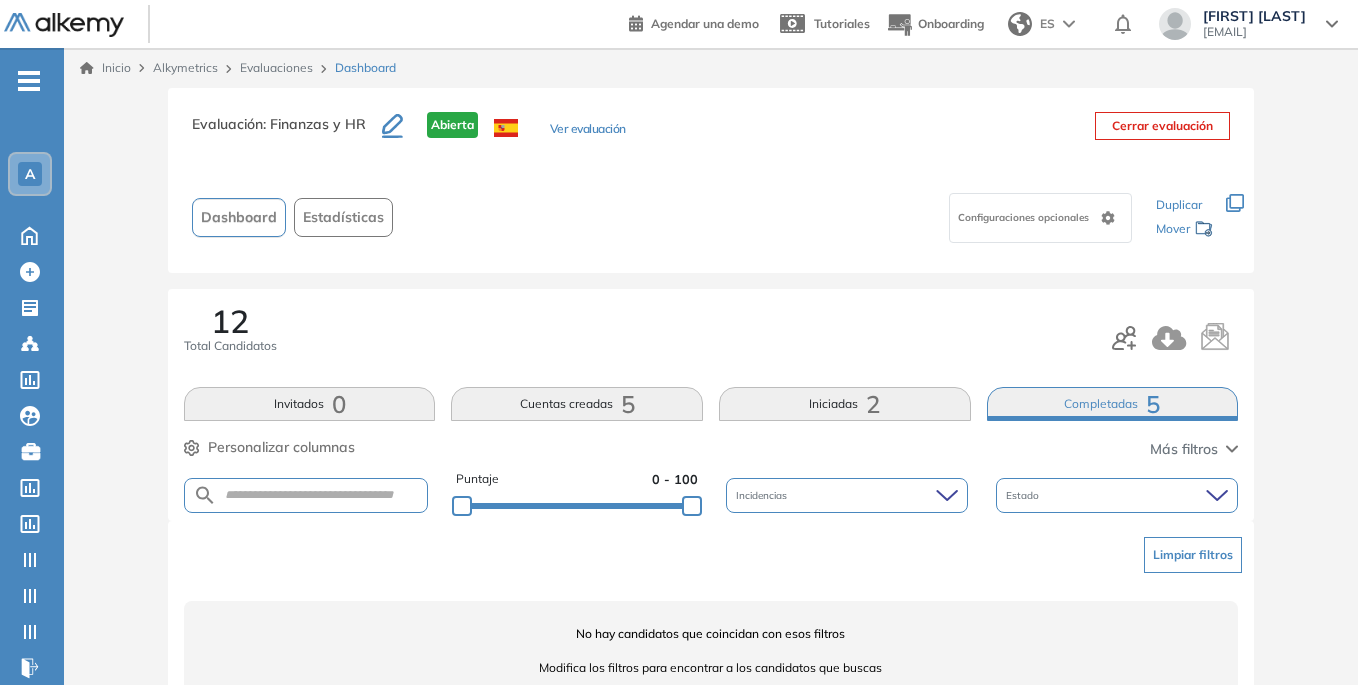 click on "Invitados 0" at bounding box center [310, 404] 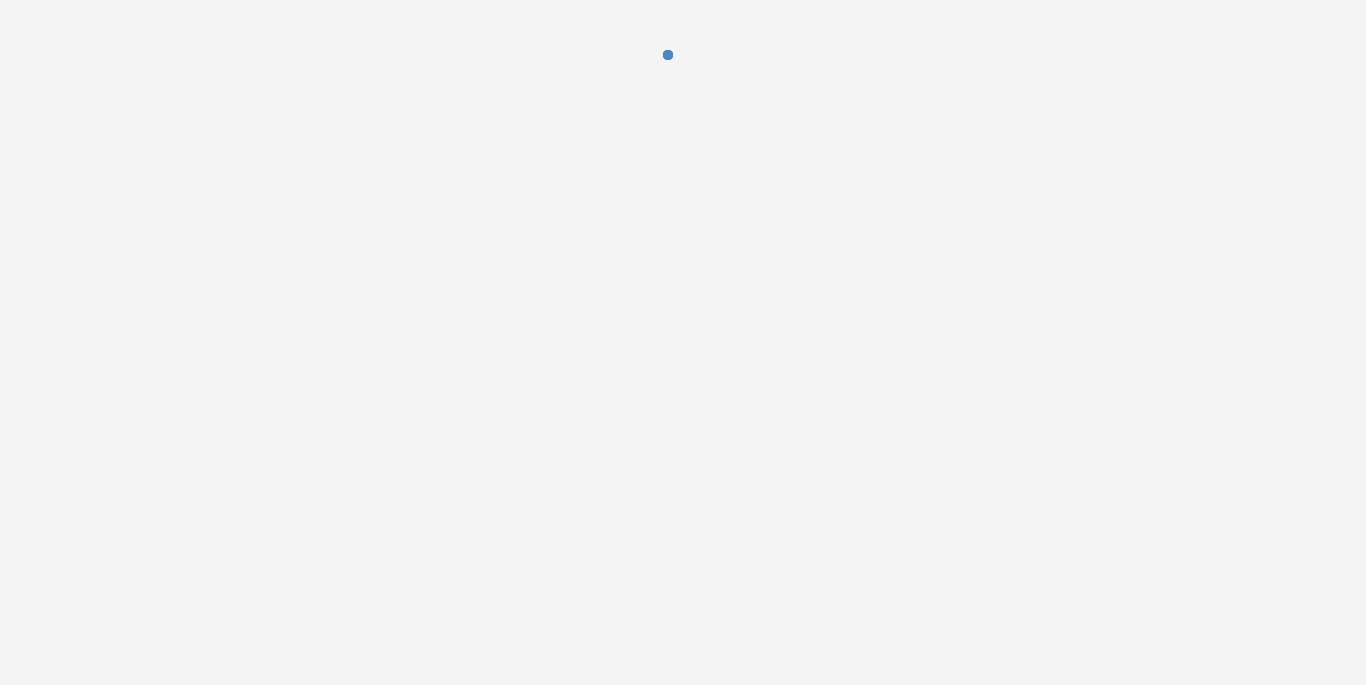 scroll, scrollTop: 0, scrollLeft: 0, axis: both 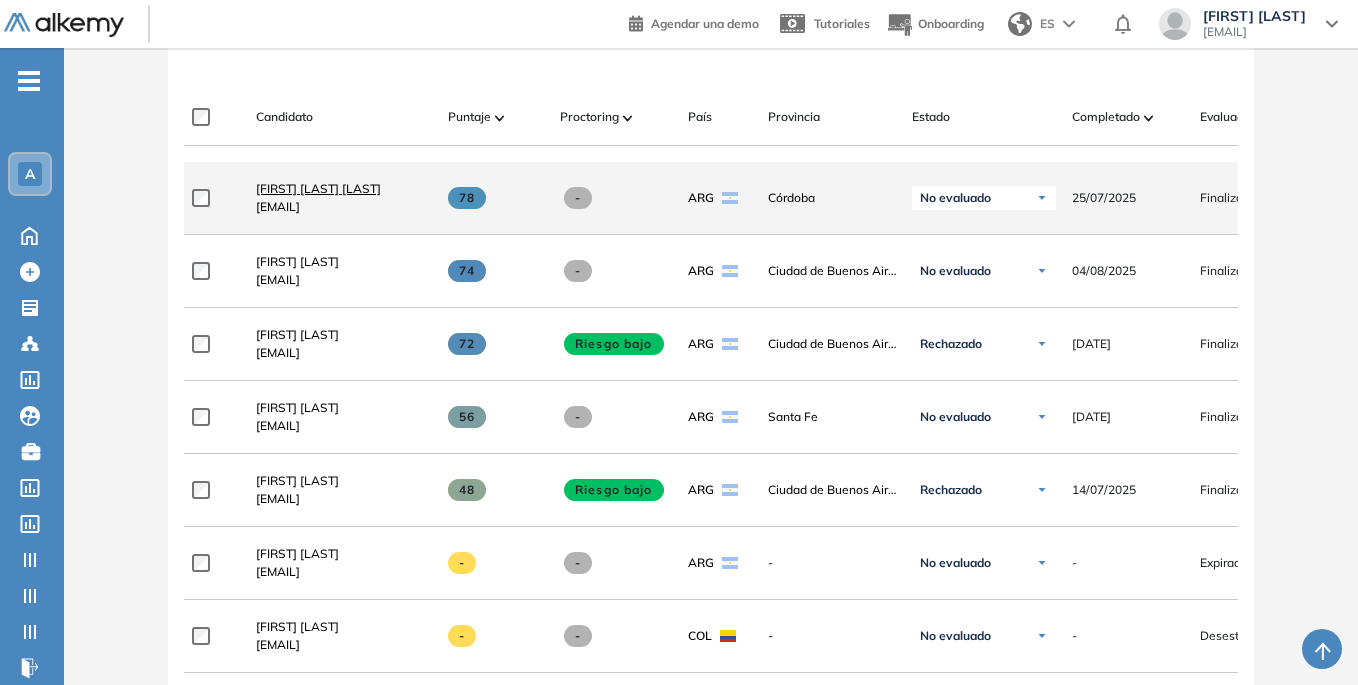 click on "[FIRST] [LAST] [LAST]" at bounding box center (318, 188) 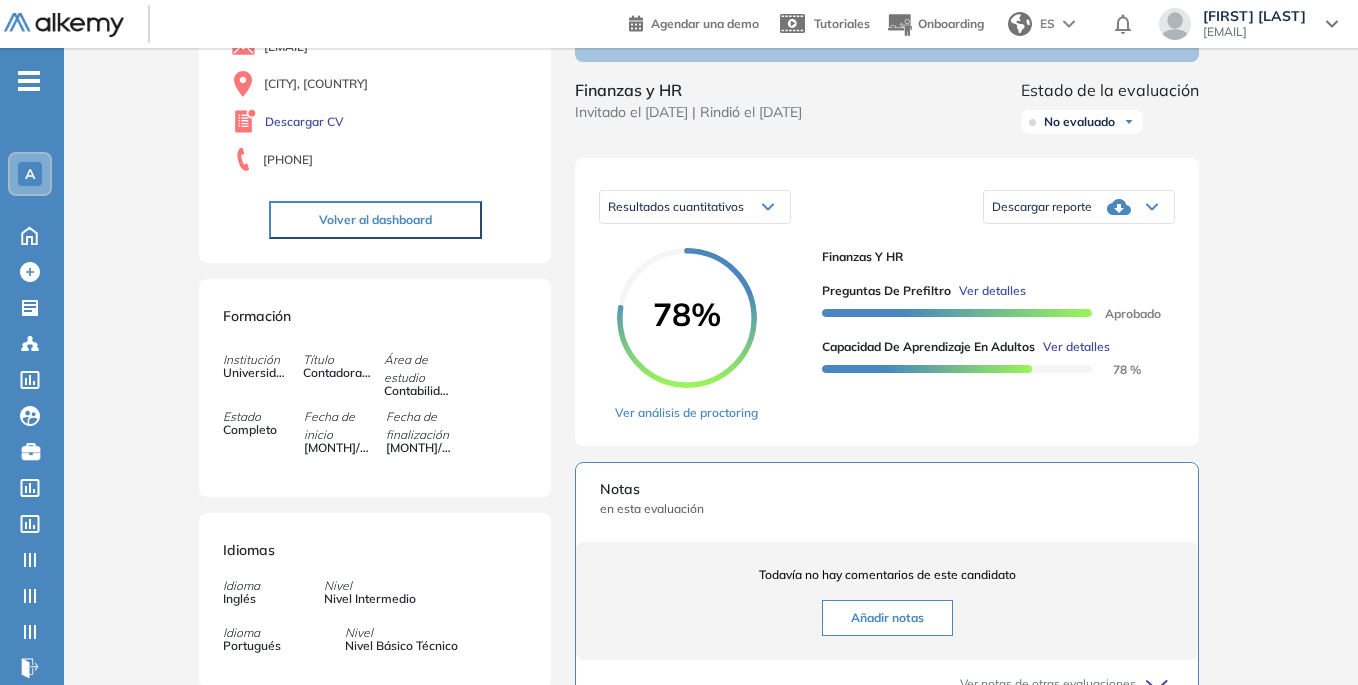 scroll, scrollTop: 300, scrollLeft: 0, axis: vertical 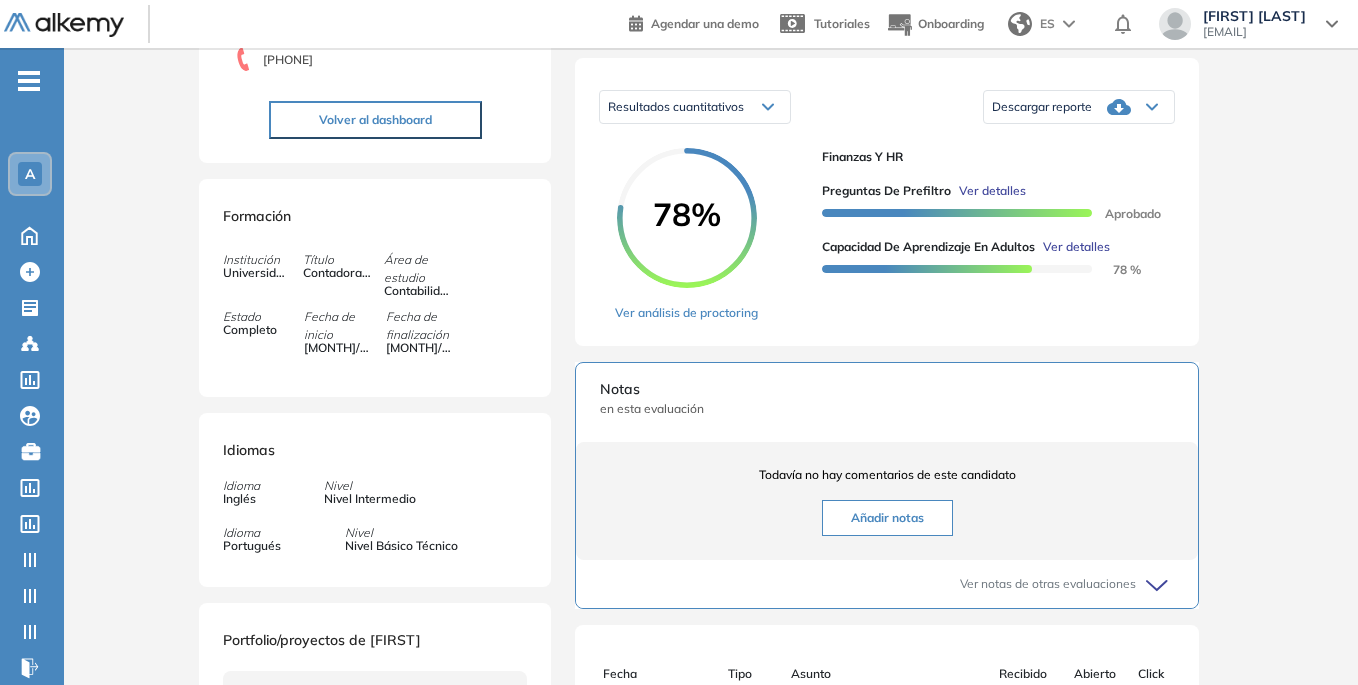 click on "Ver detalles" at bounding box center [992, 191] 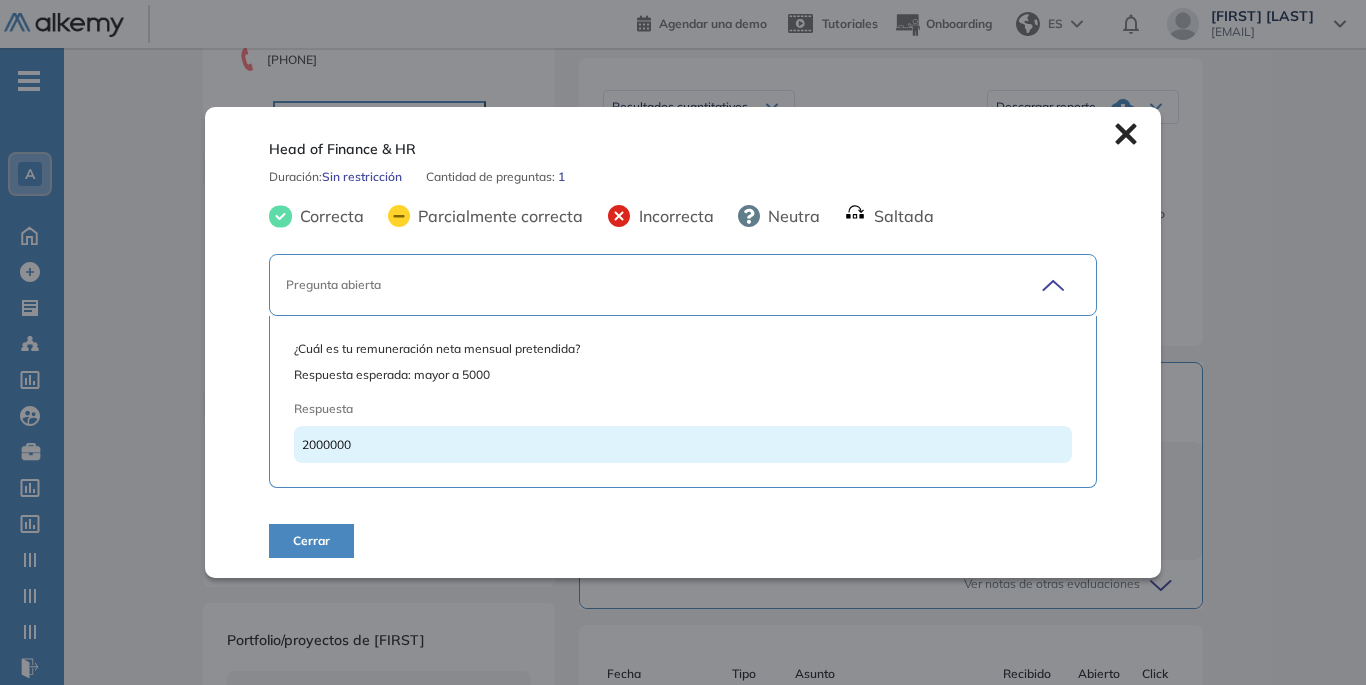 click 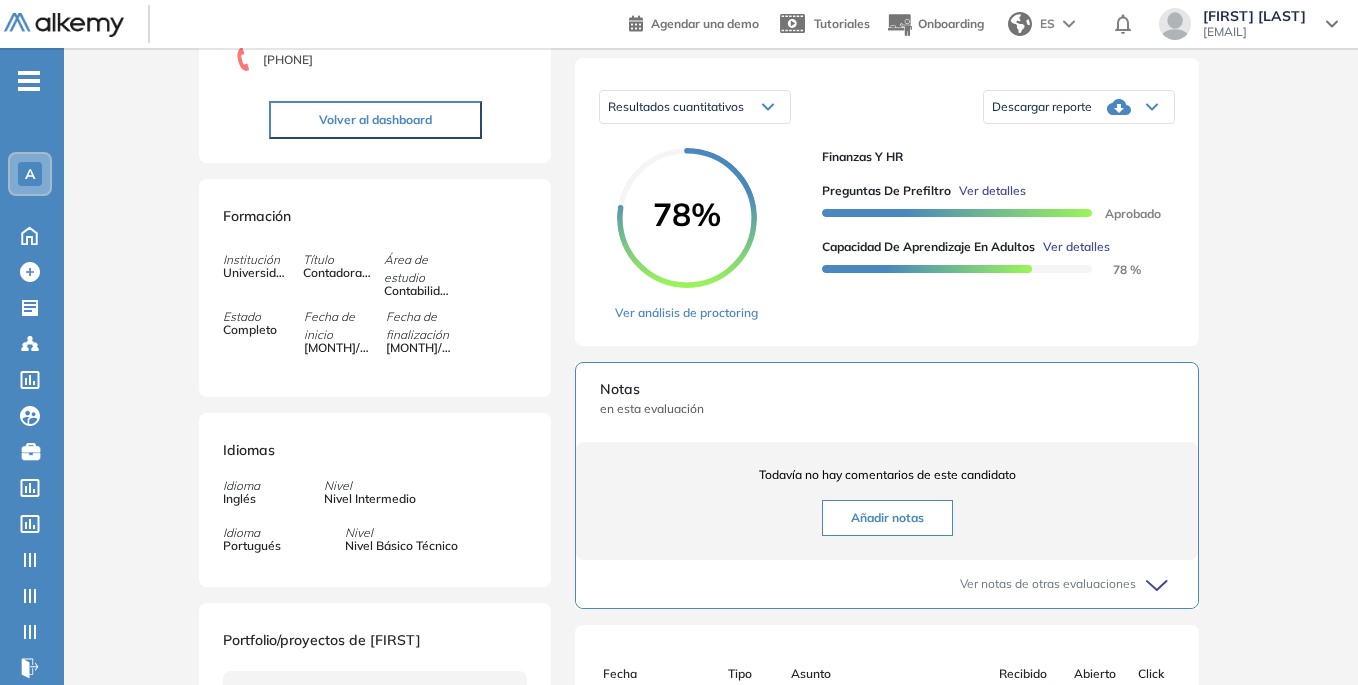scroll, scrollTop: 600, scrollLeft: 0, axis: vertical 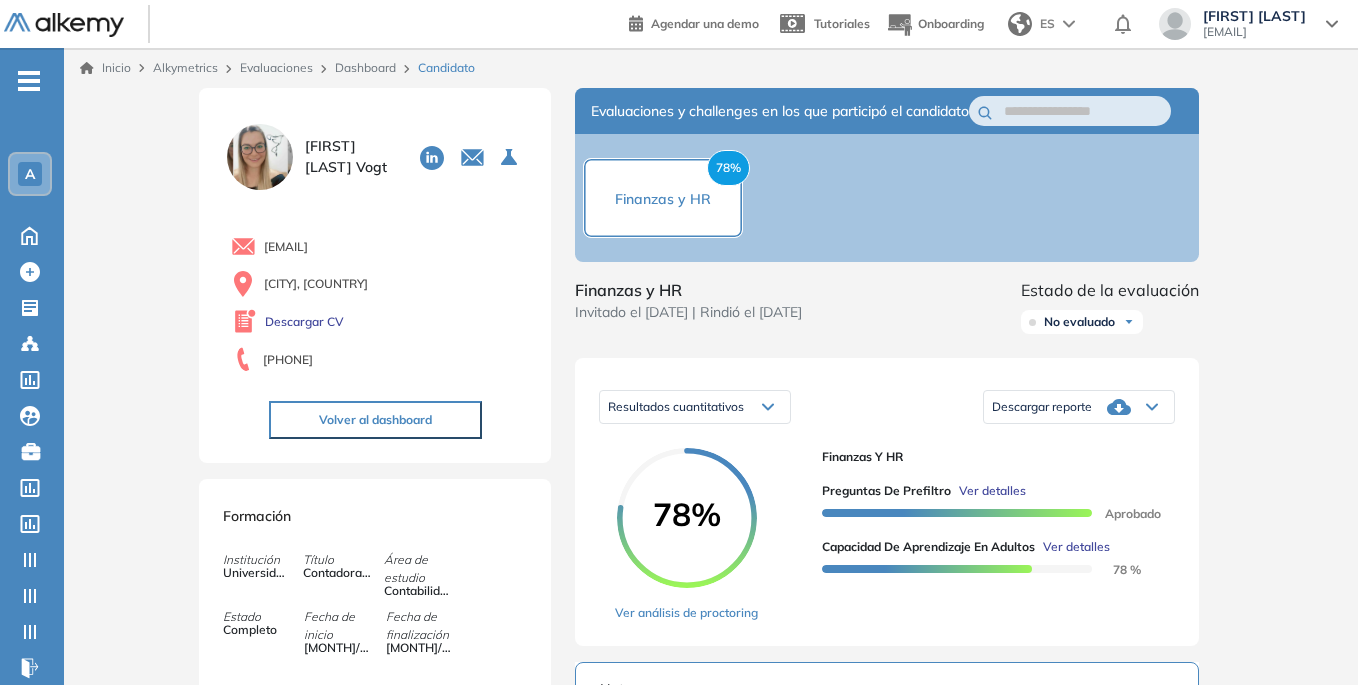 click on "Ver detalles" at bounding box center [992, 491] 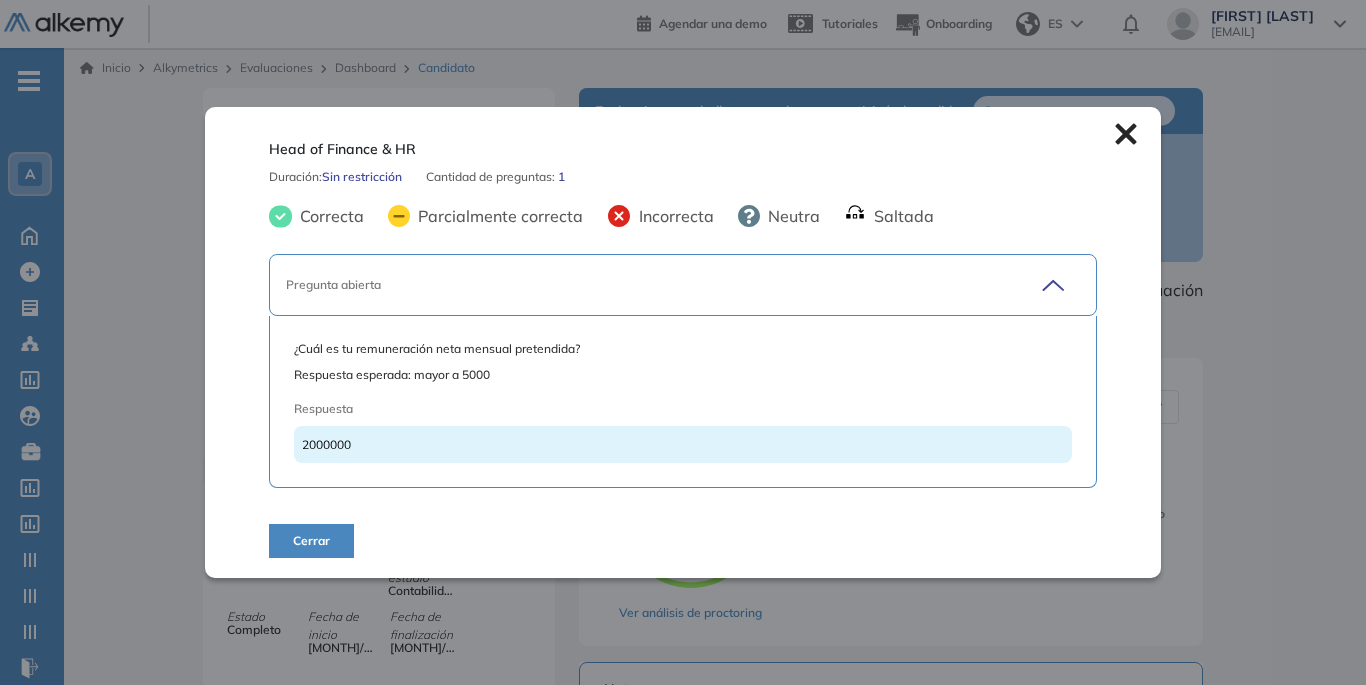 click 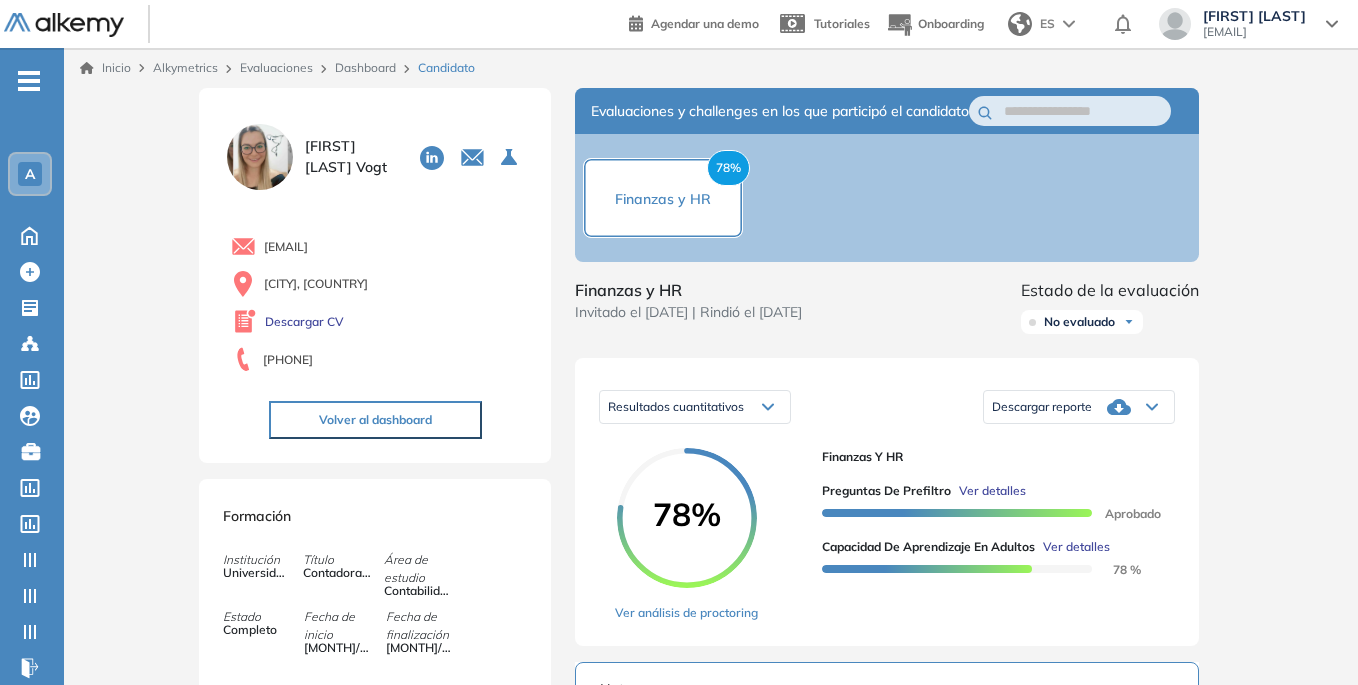 click on "Ver detalles" at bounding box center (992, 491) 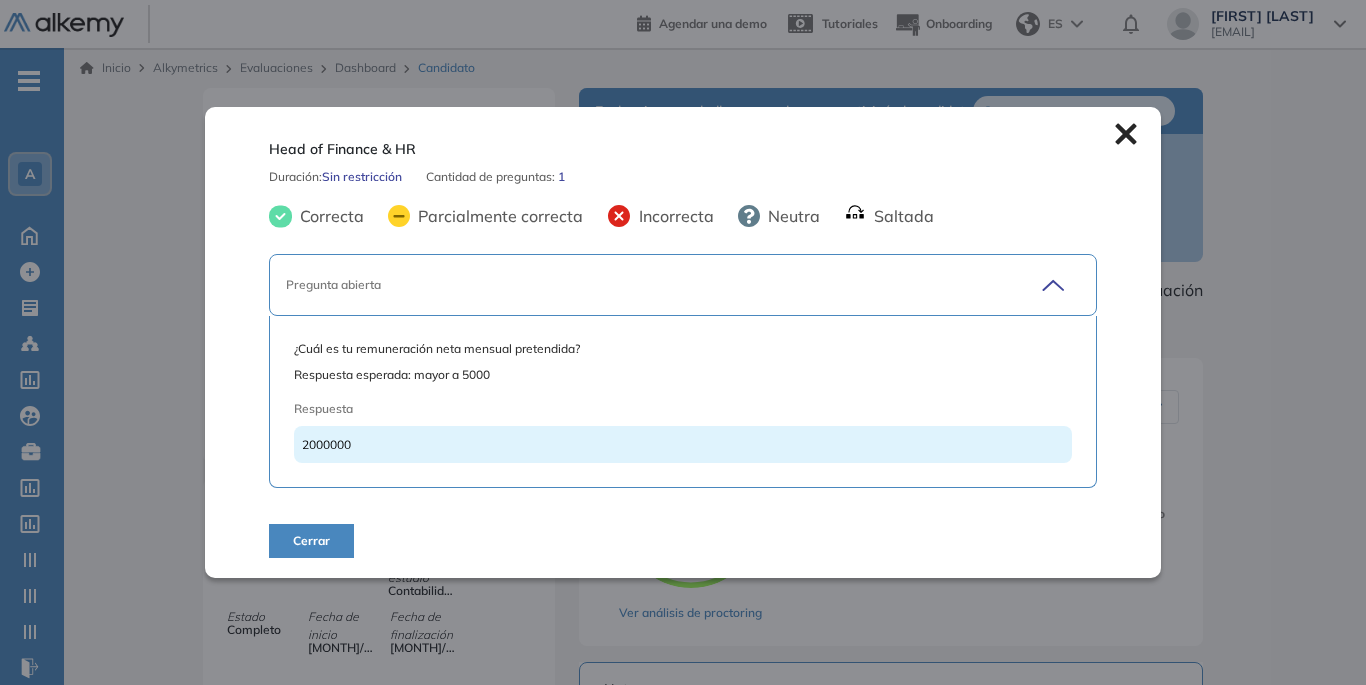 click 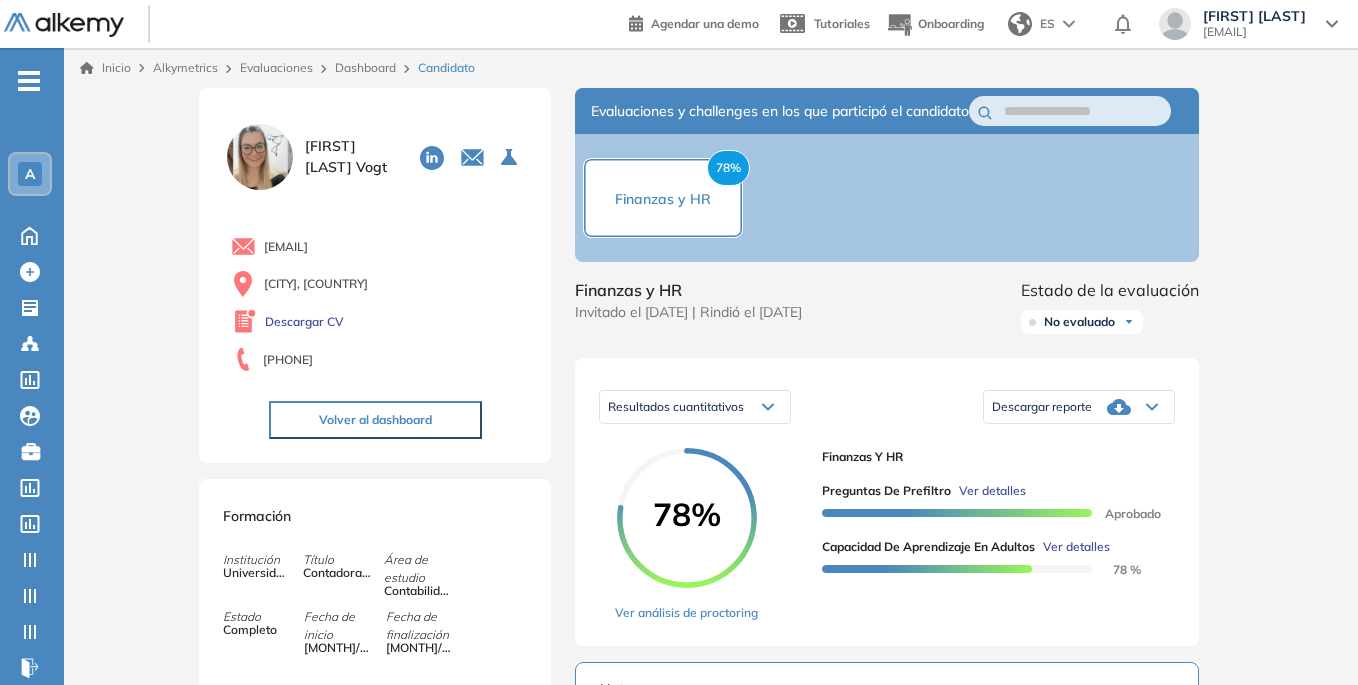 click on "Dashboard" at bounding box center [365, 67] 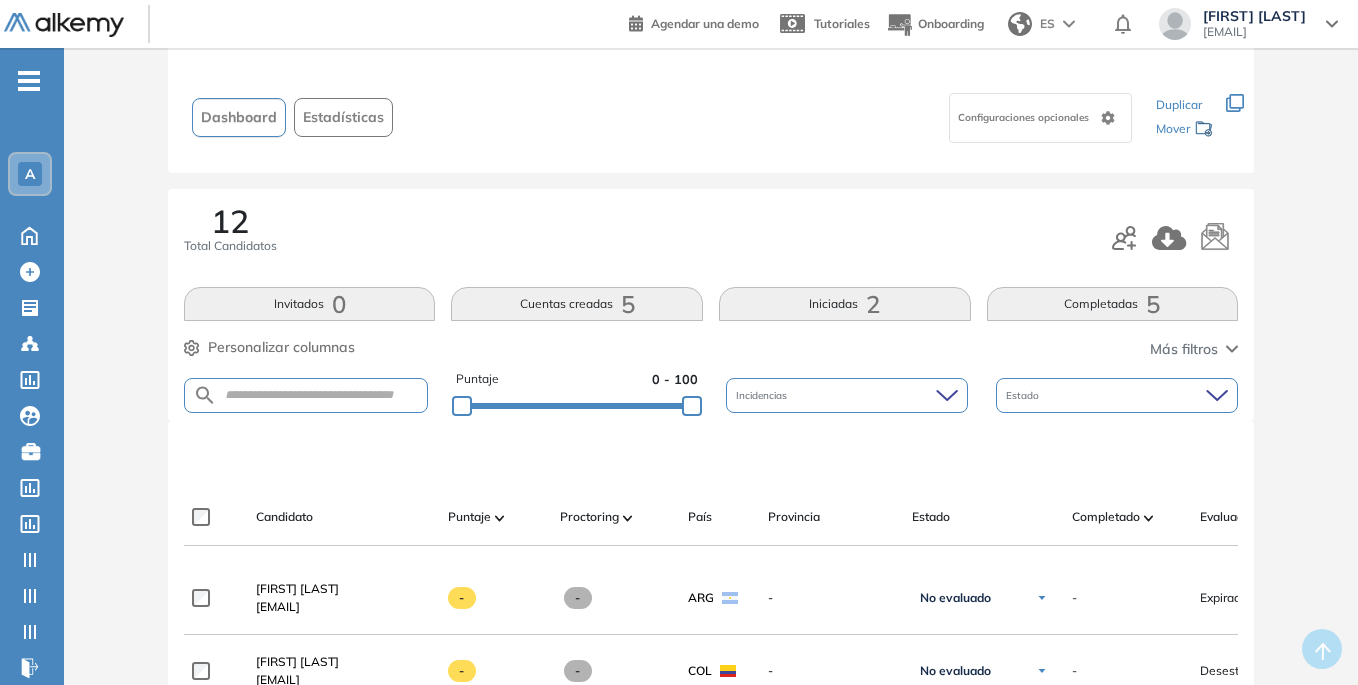 scroll, scrollTop: 400, scrollLeft: 0, axis: vertical 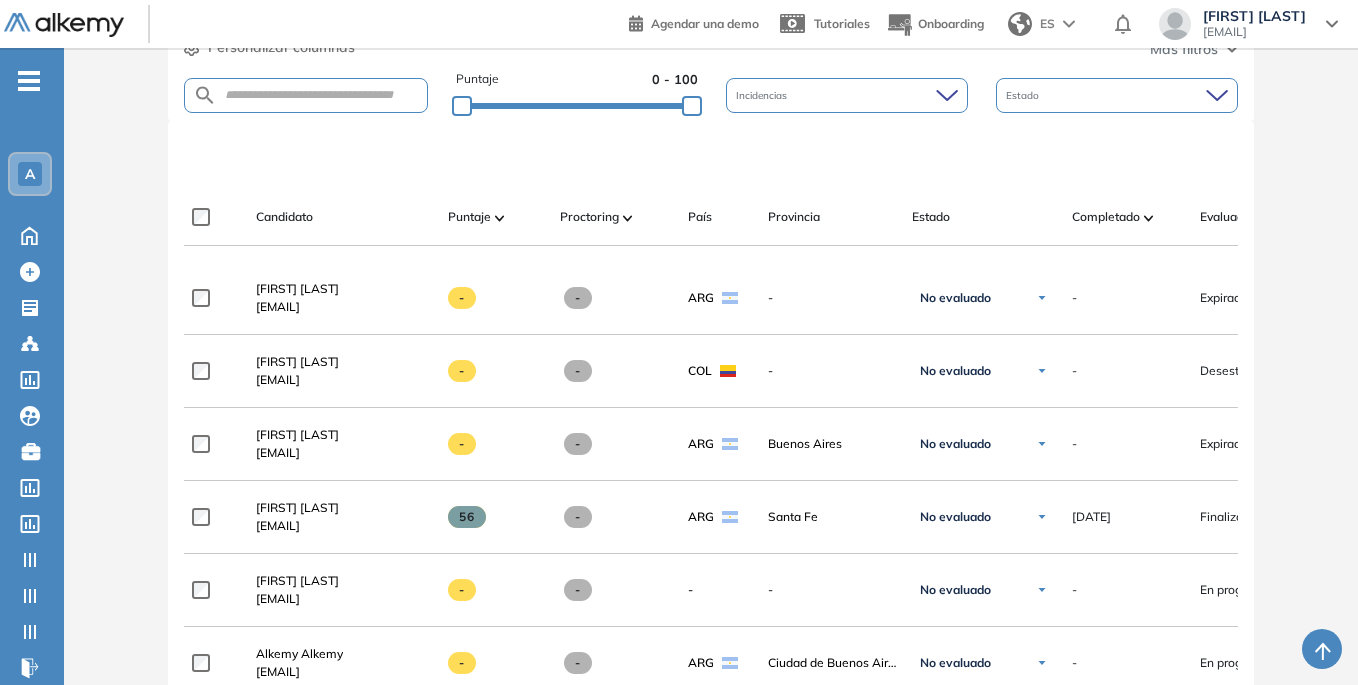 click at bounding box center [500, 217] 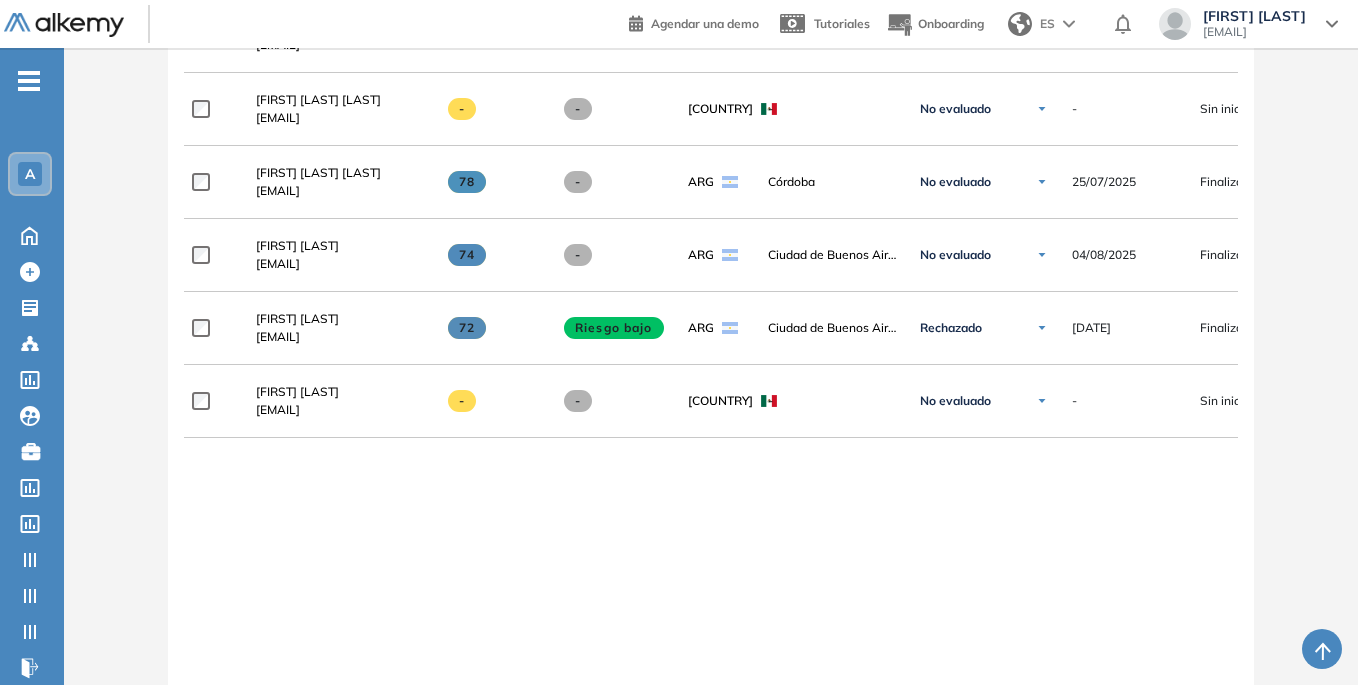 scroll, scrollTop: 1000, scrollLeft: 0, axis: vertical 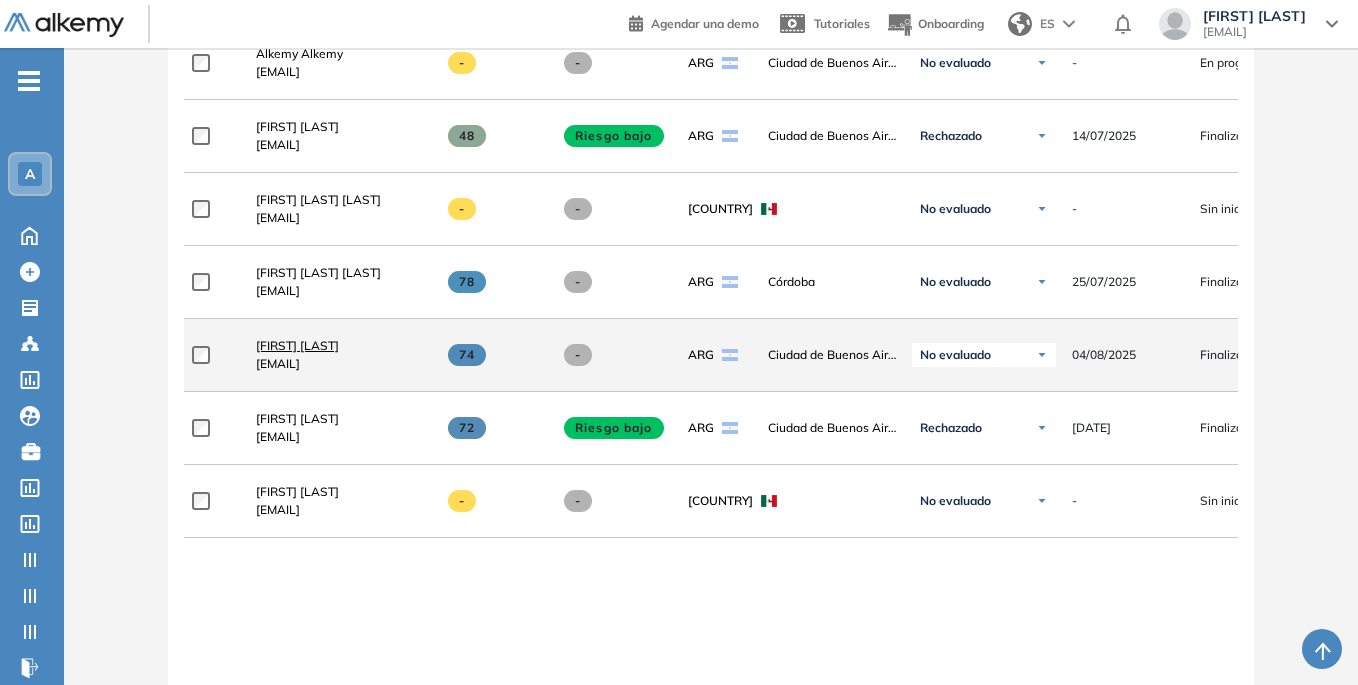 click on "[FIRST] [LAST]" at bounding box center (297, 345) 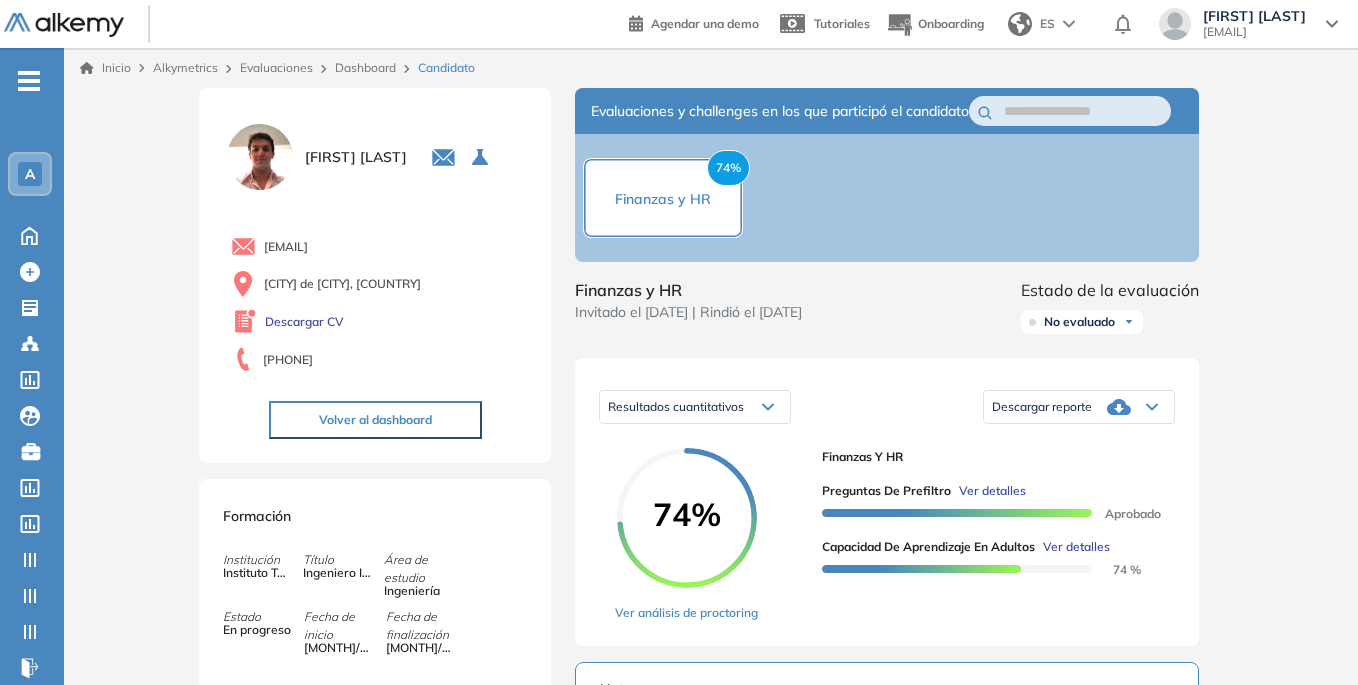 scroll, scrollTop: 100, scrollLeft: 0, axis: vertical 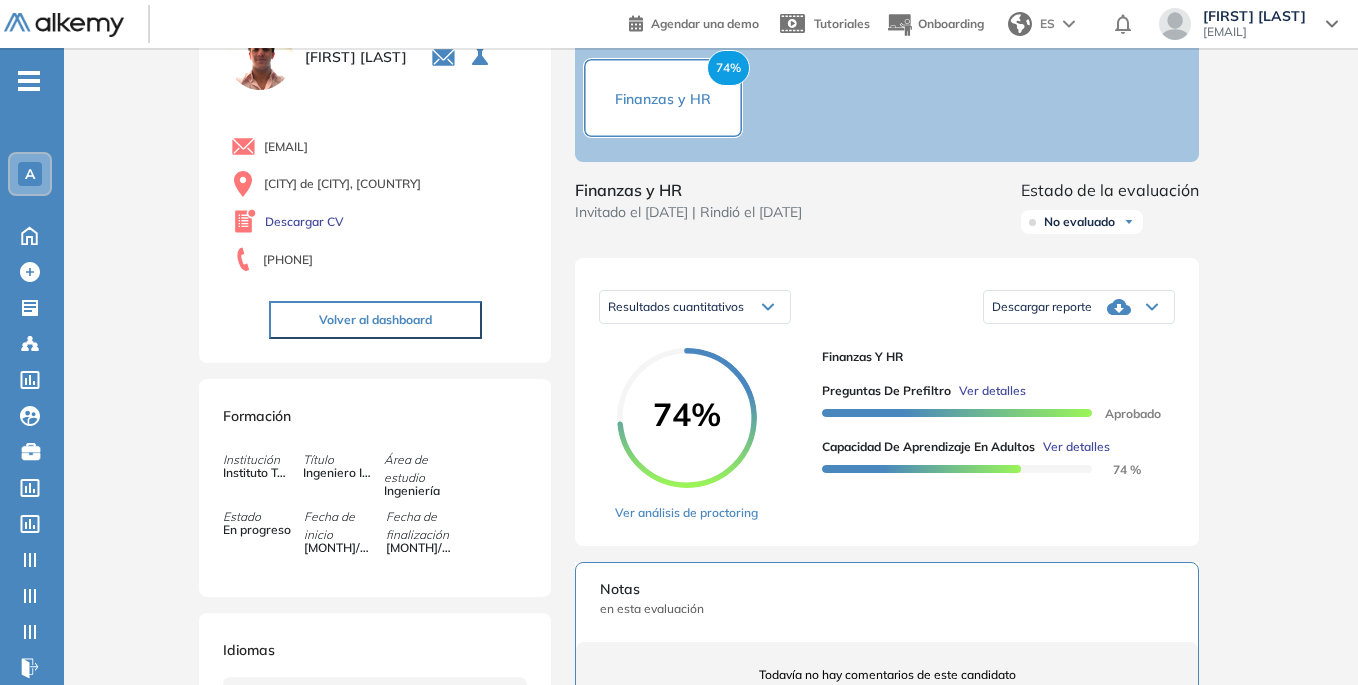click on "Ver detalles" at bounding box center [992, 391] 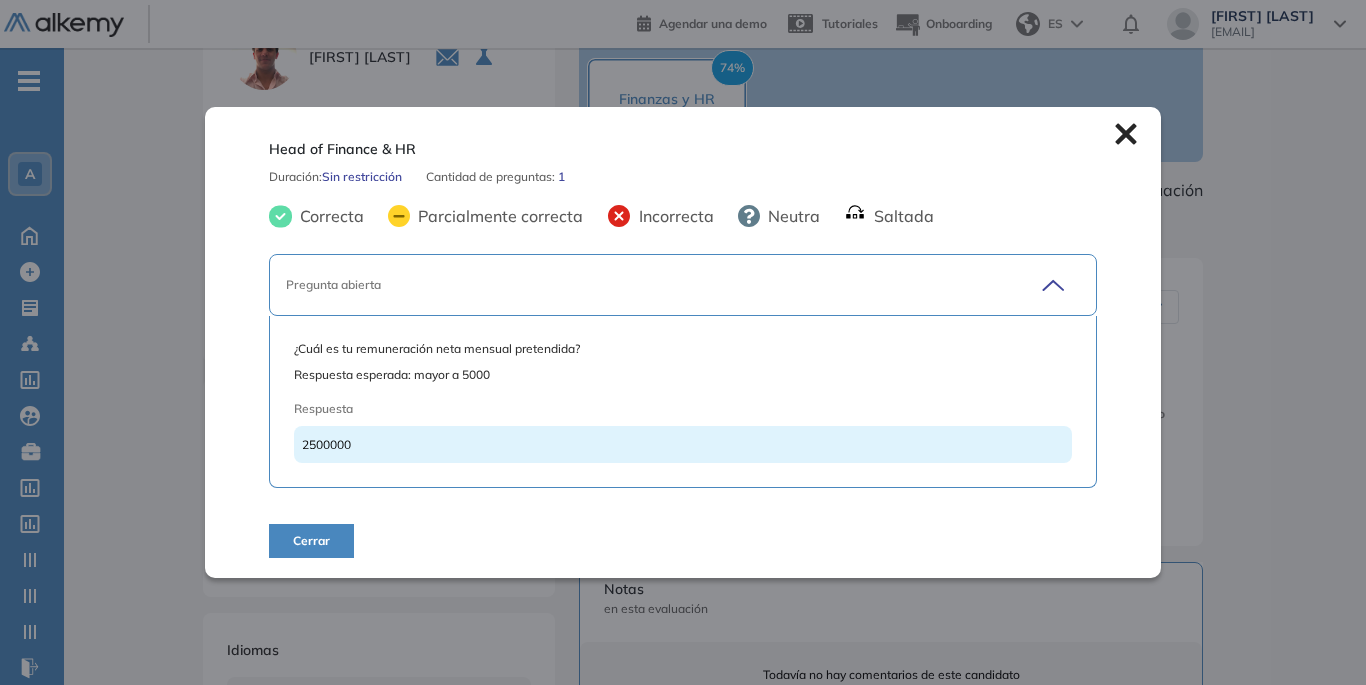 click 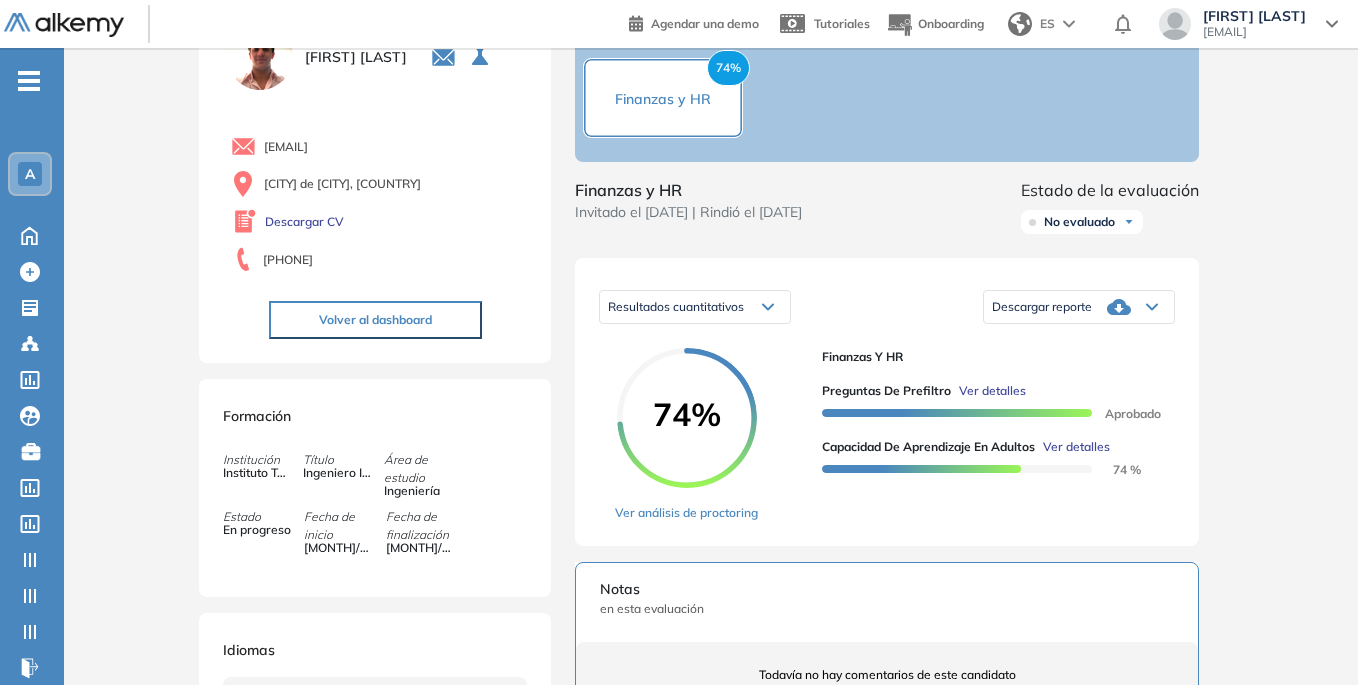 scroll, scrollTop: 0, scrollLeft: 0, axis: both 